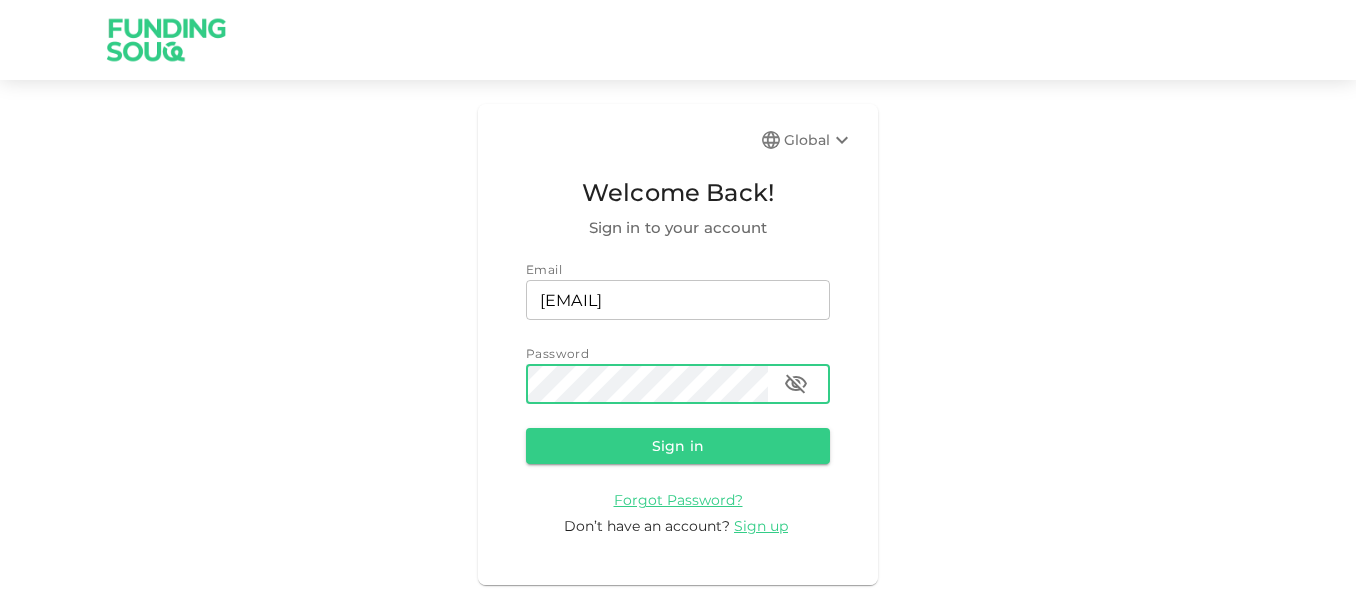 scroll, scrollTop: 0, scrollLeft: 0, axis: both 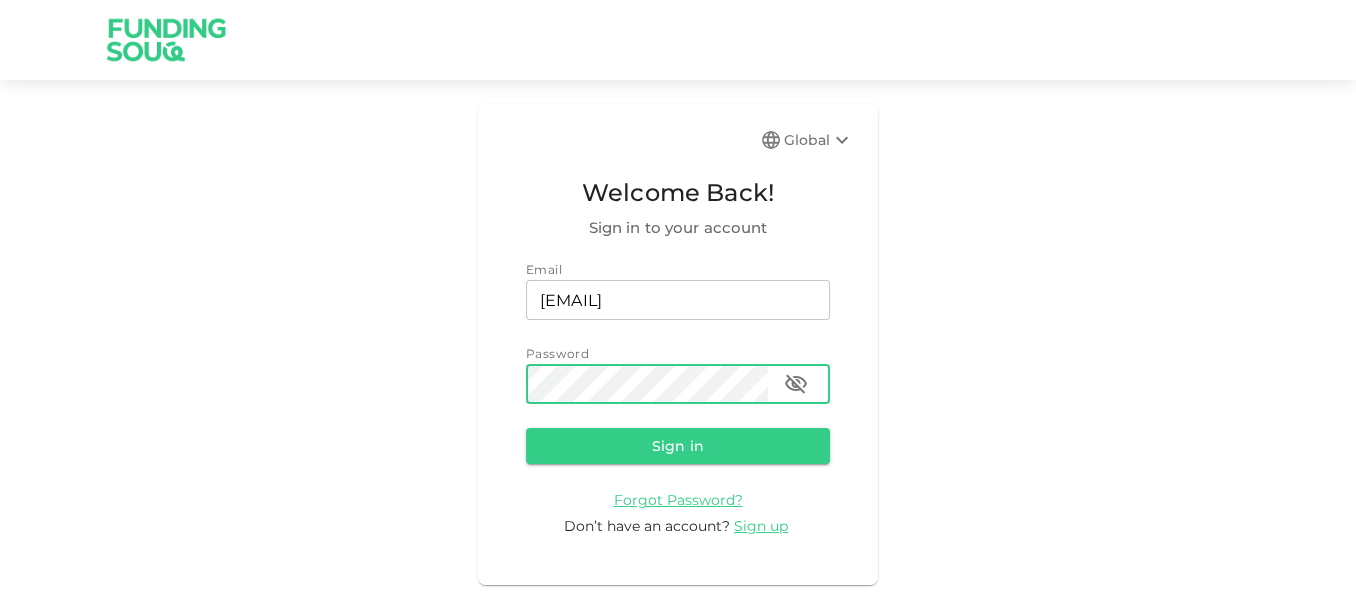 click on "Sign in" at bounding box center (678, 446) 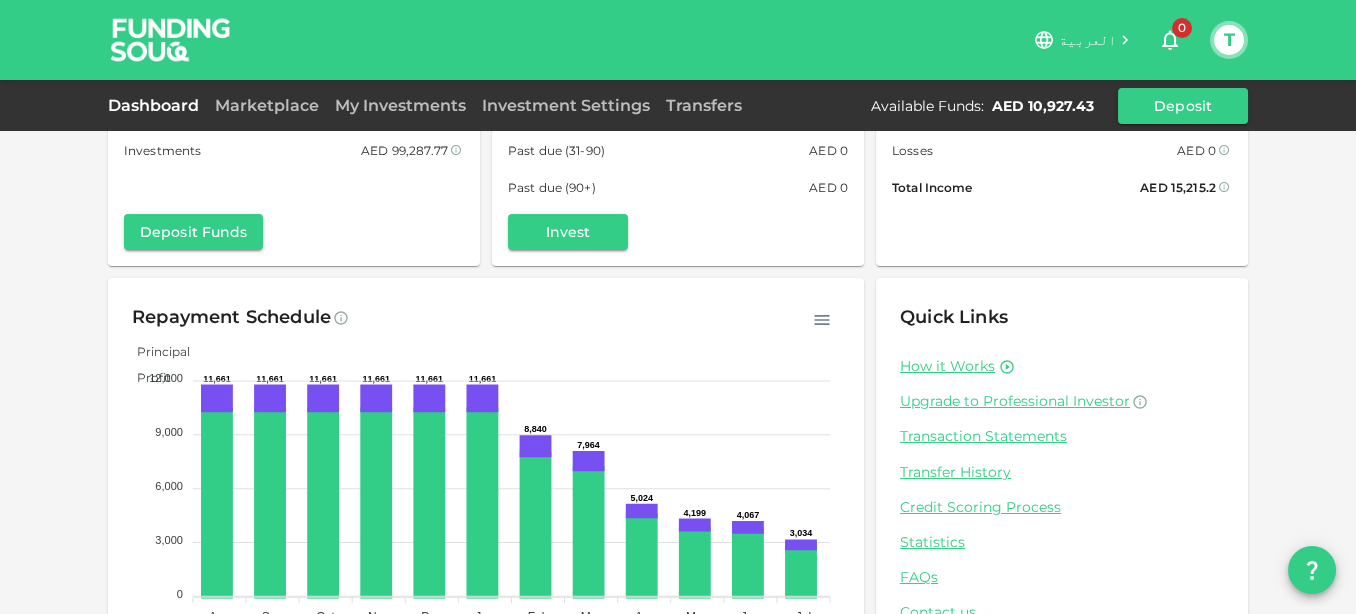 scroll, scrollTop: 0, scrollLeft: 0, axis: both 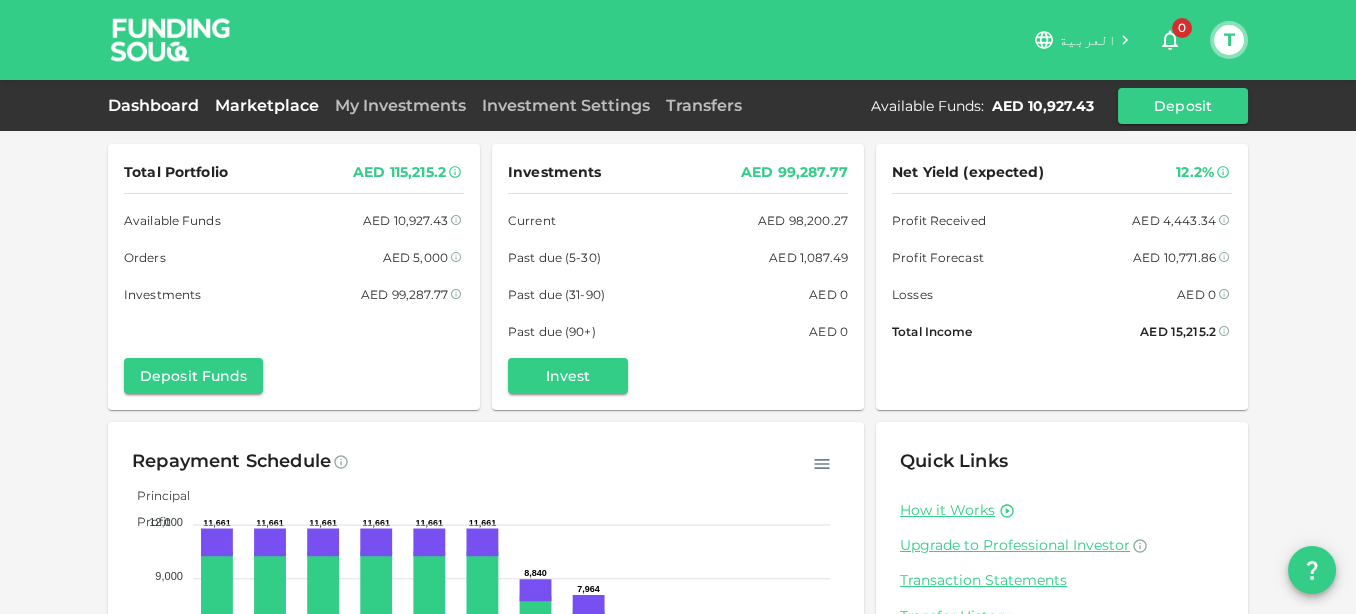 click on "Marketplace" at bounding box center [267, 105] 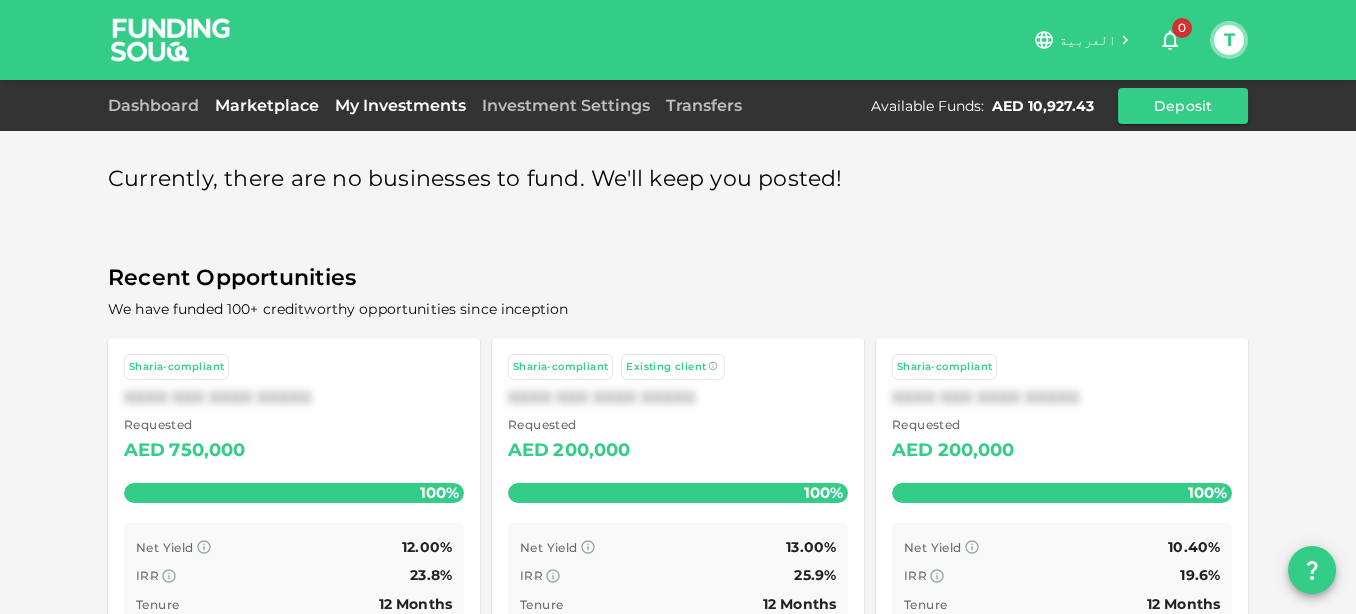 click on "My Investments" at bounding box center (400, 105) 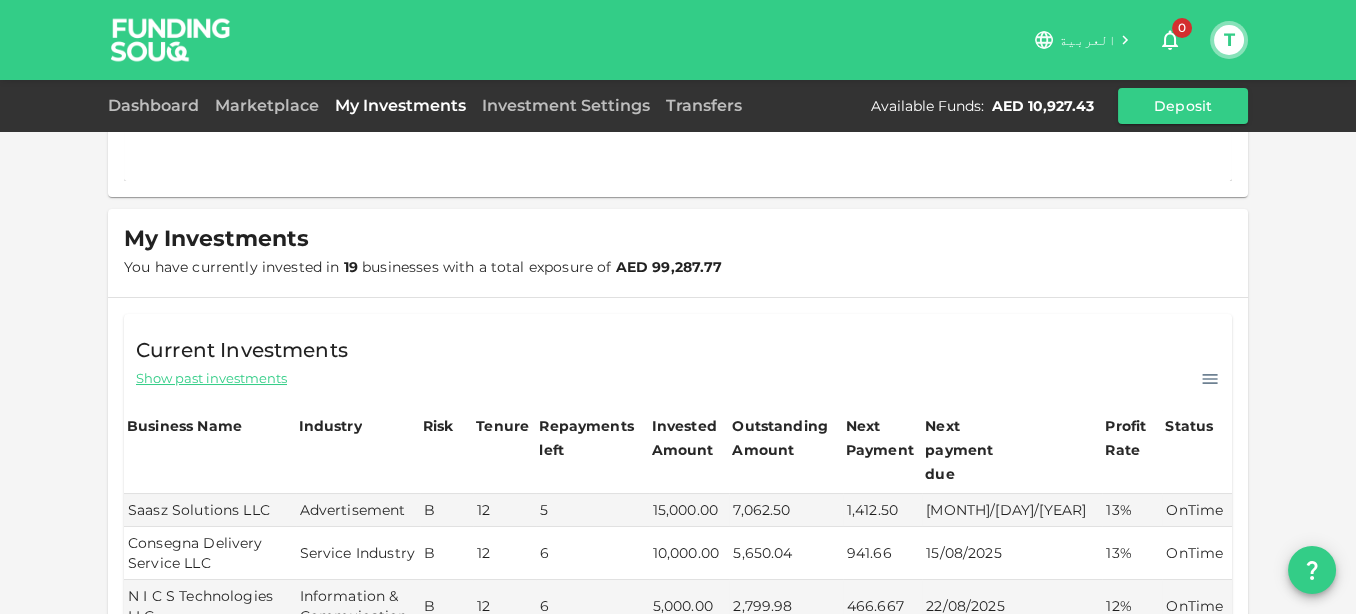 scroll, scrollTop: 0, scrollLeft: 0, axis: both 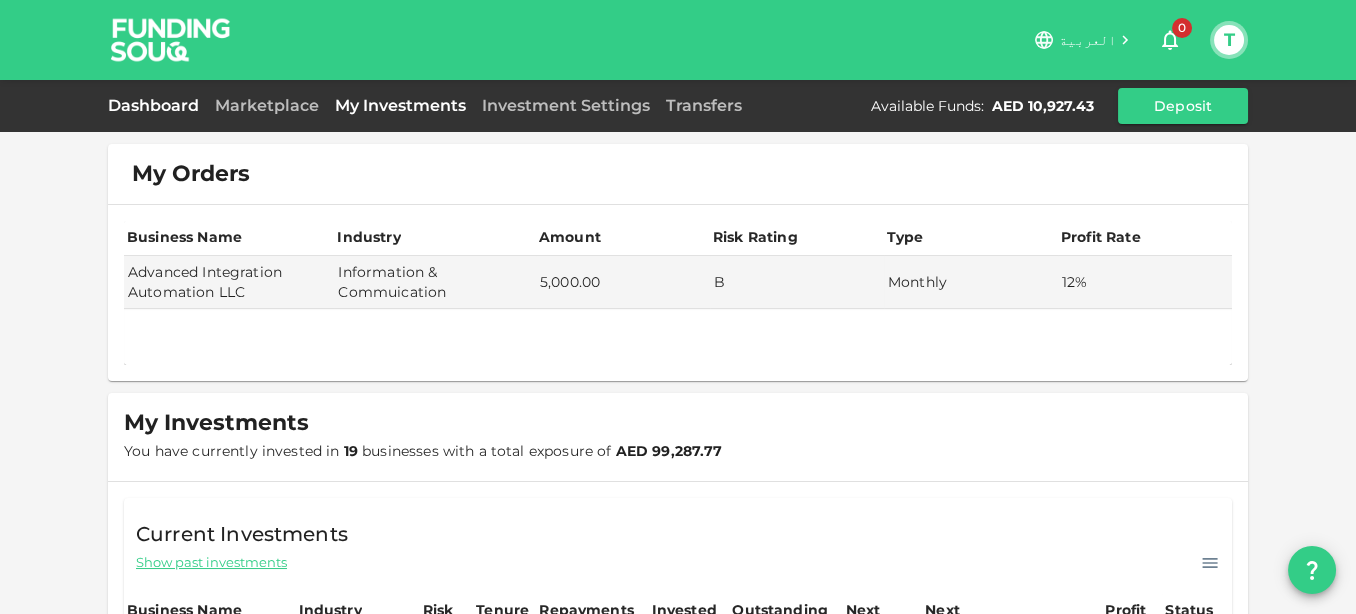 click on "Dashboard" at bounding box center [157, 105] 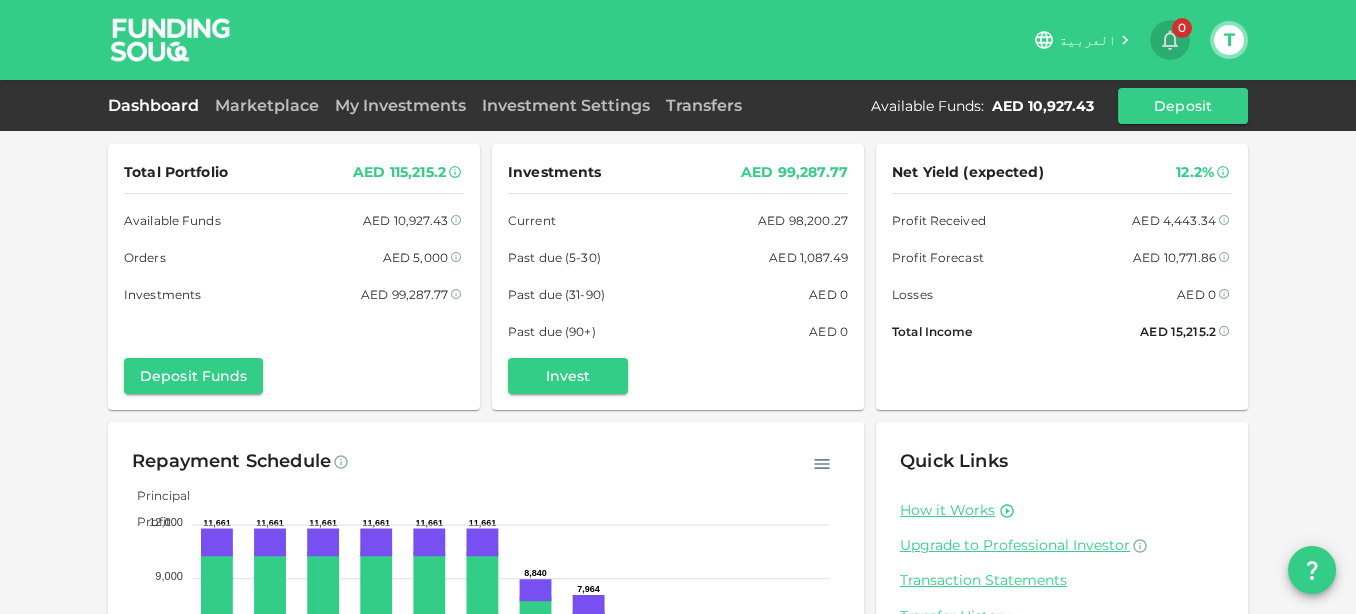 click 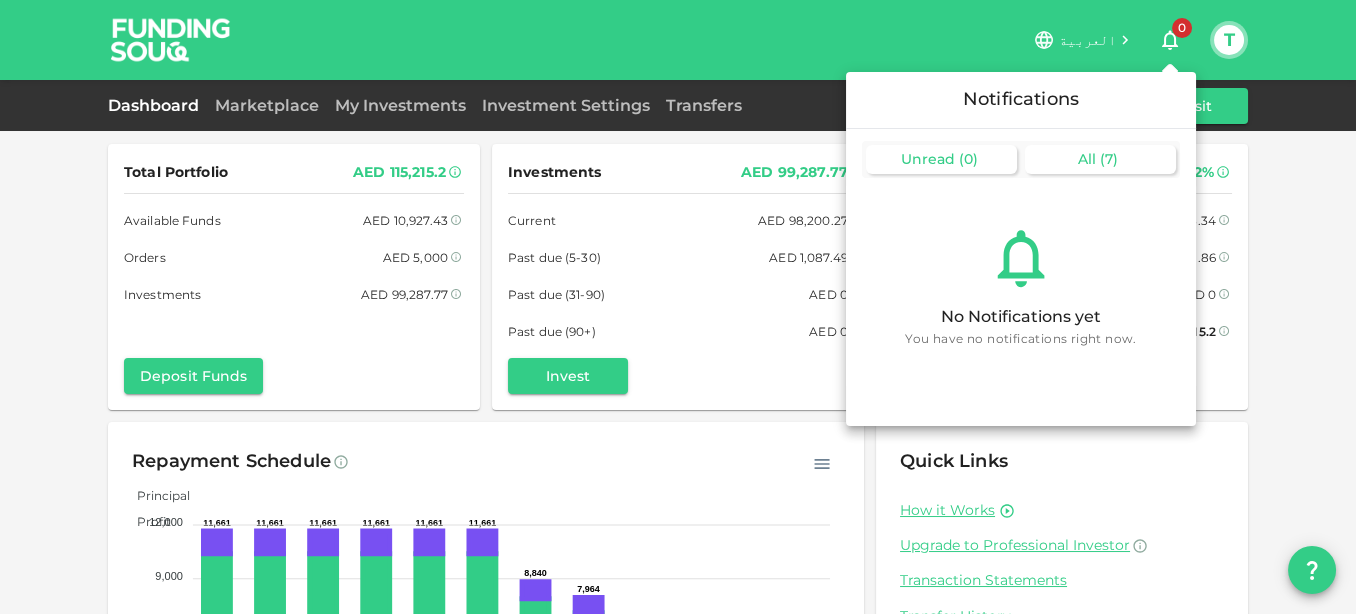 click on "All" at bounding box center (1087, 159) 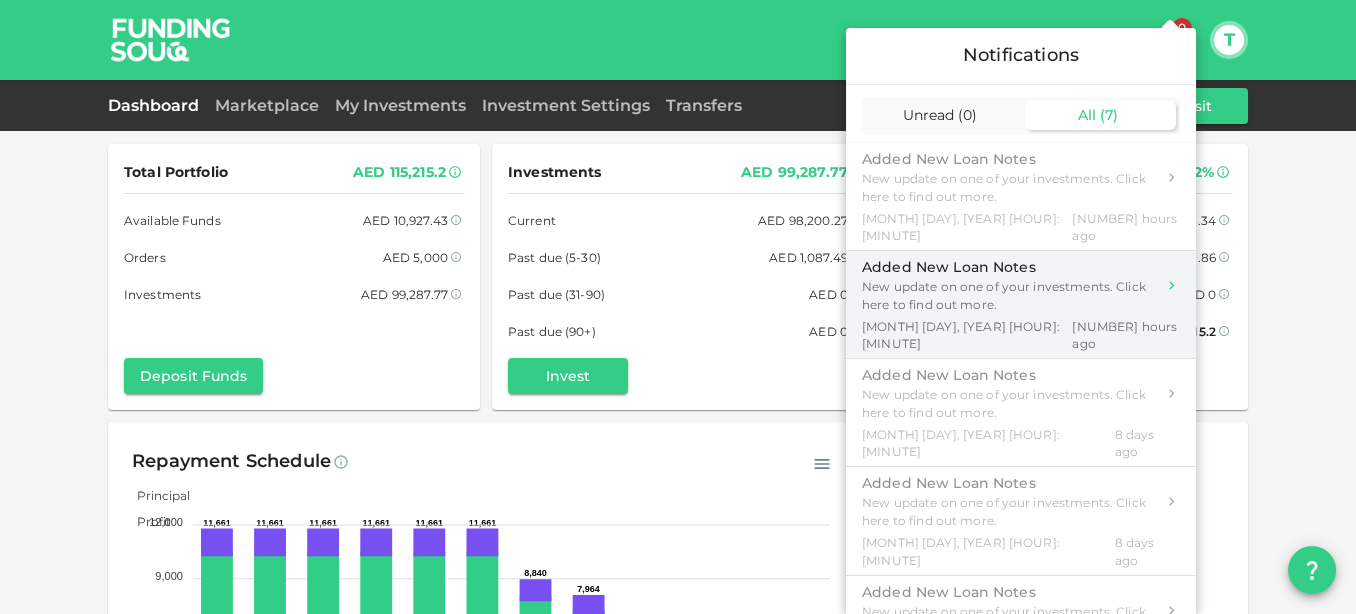 click on "New update on one of your investments. Click here to find out more." at bounding box center [1008, 296] 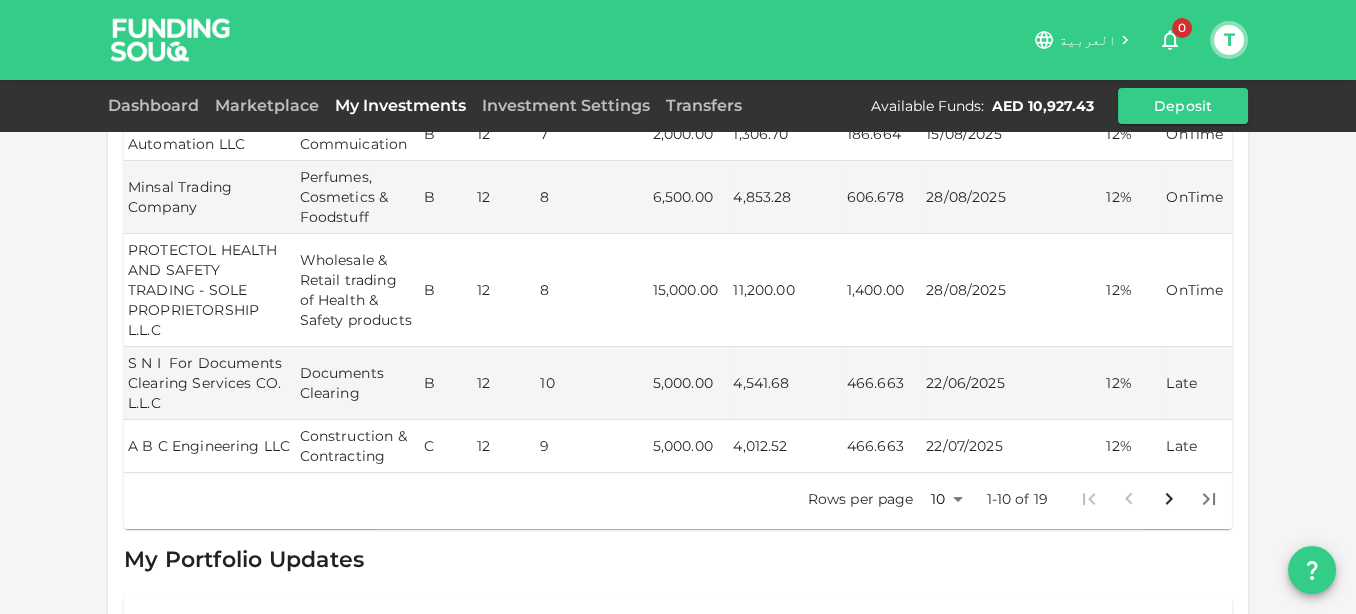 scroll, scrollTop: 1107, scrollLeft: 0, axis: vertical 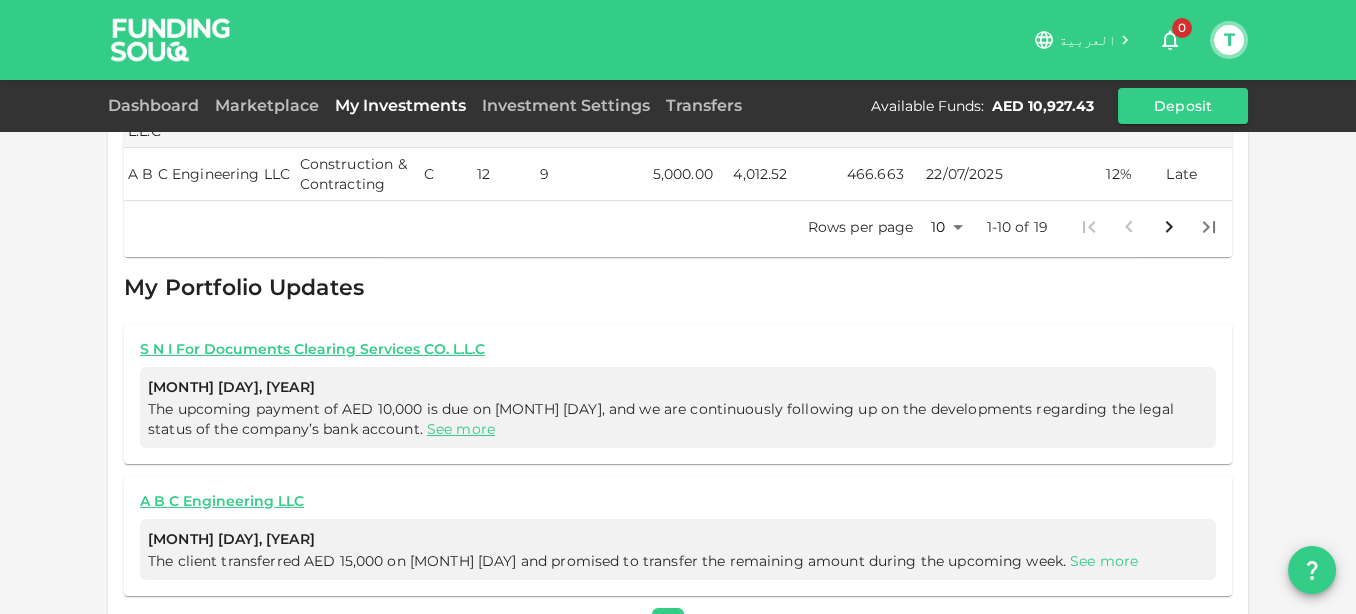 click on "See more" at bounding box center (1104, 561) 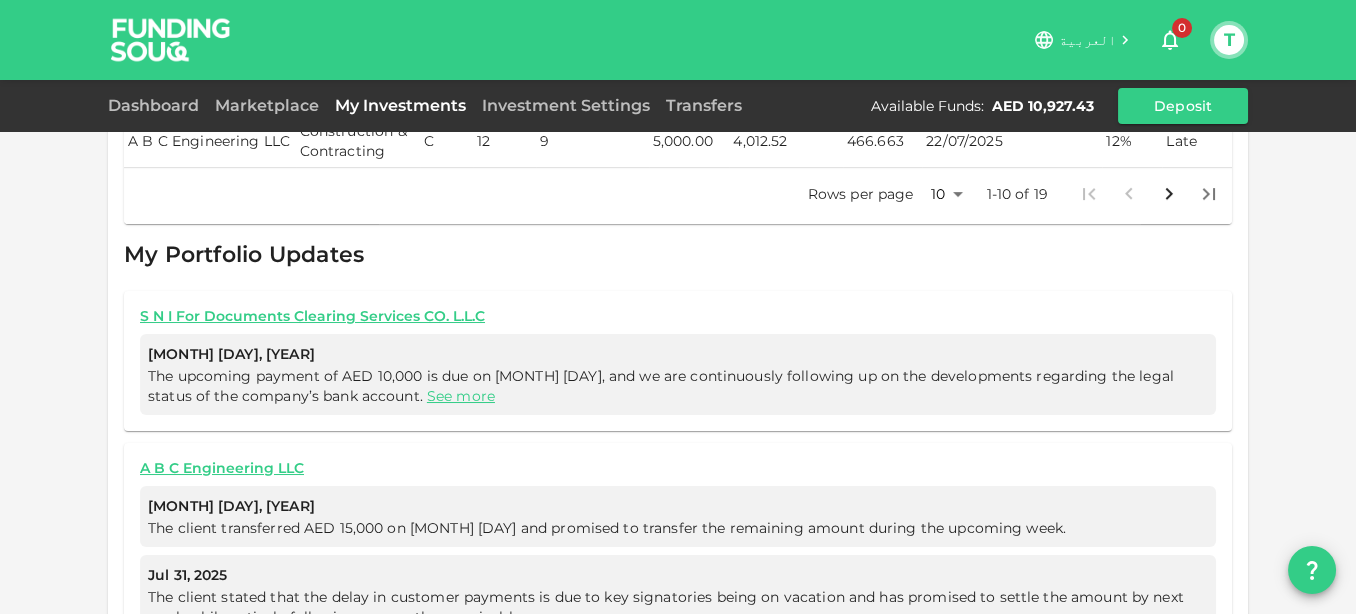 scroll, scrollTop: 1219, scrollLeft: 0, axis: vertical 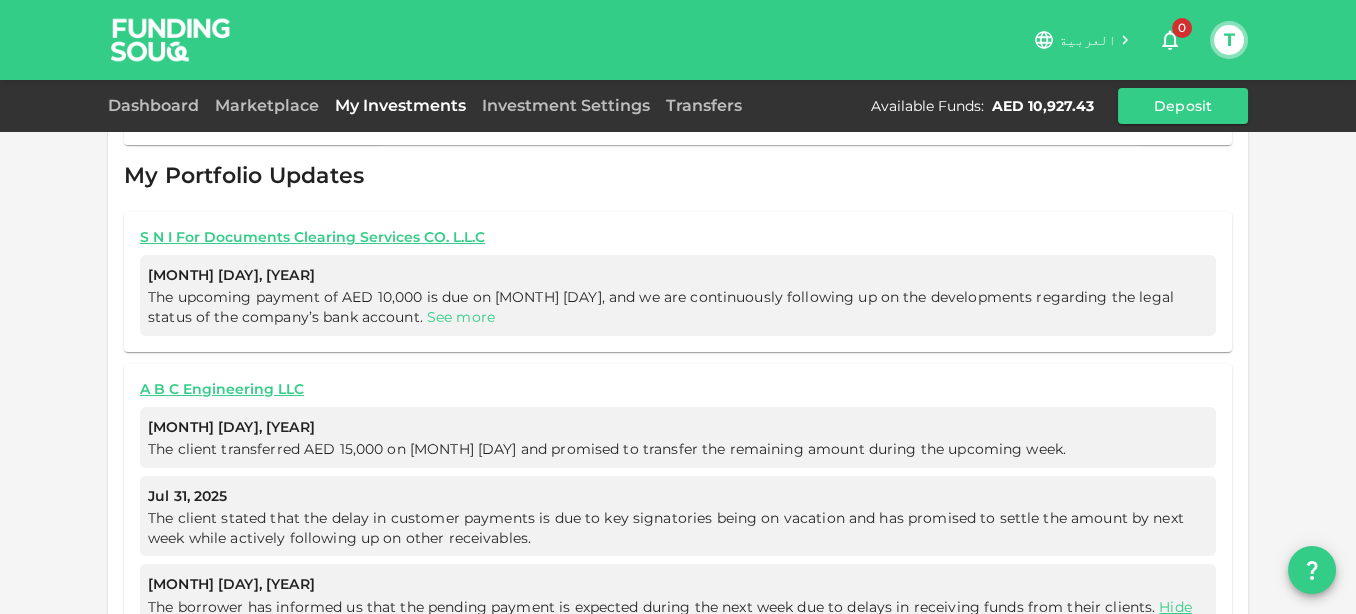 click on "See more" at bounding box center (461, 317) 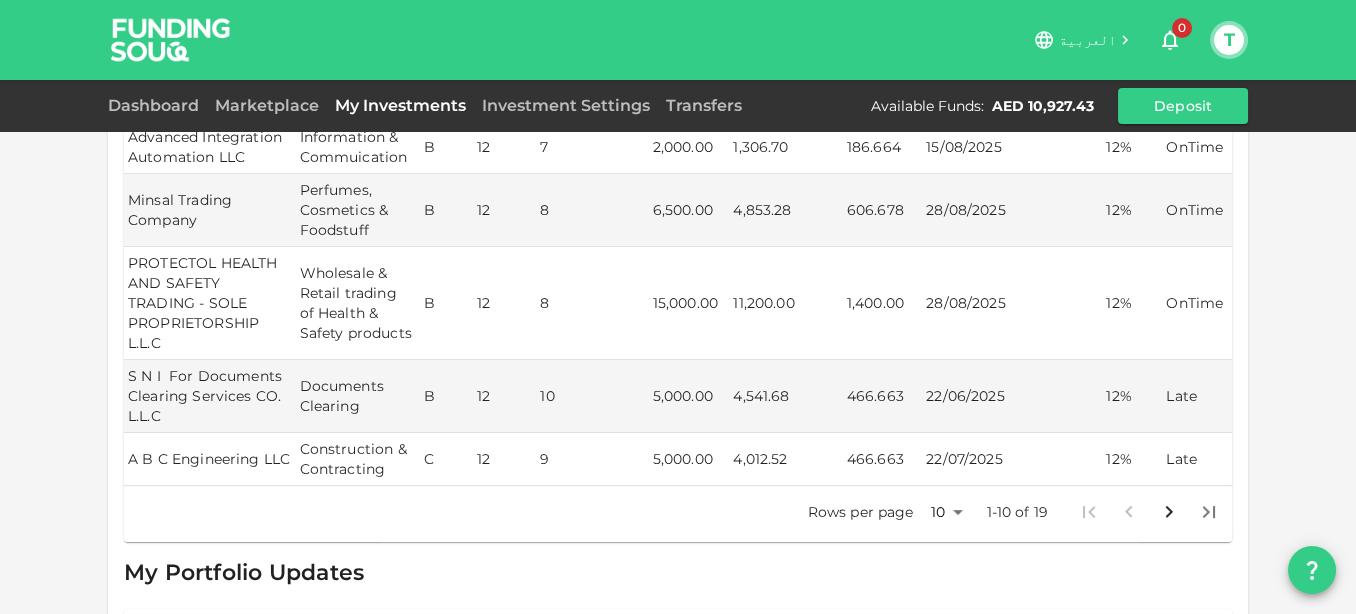 scroll, scrollTop: 774, scrollLeft: 0, axis: vertical 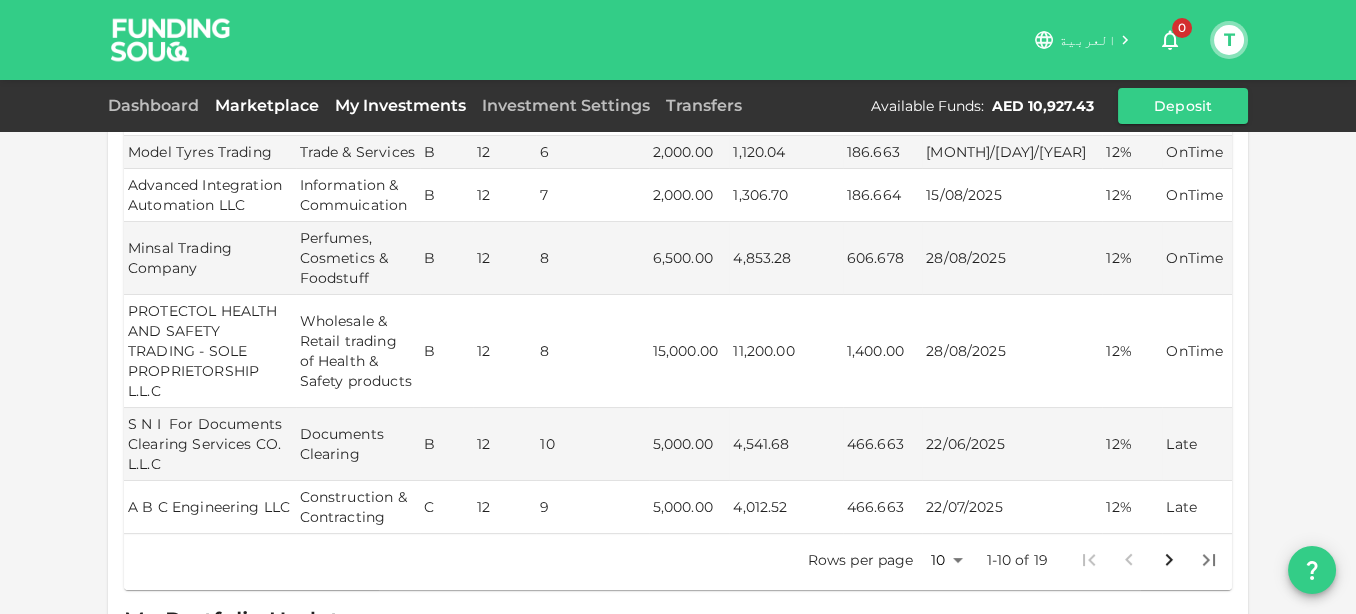 click on "Marketplace" at bounding box center (267, 105) 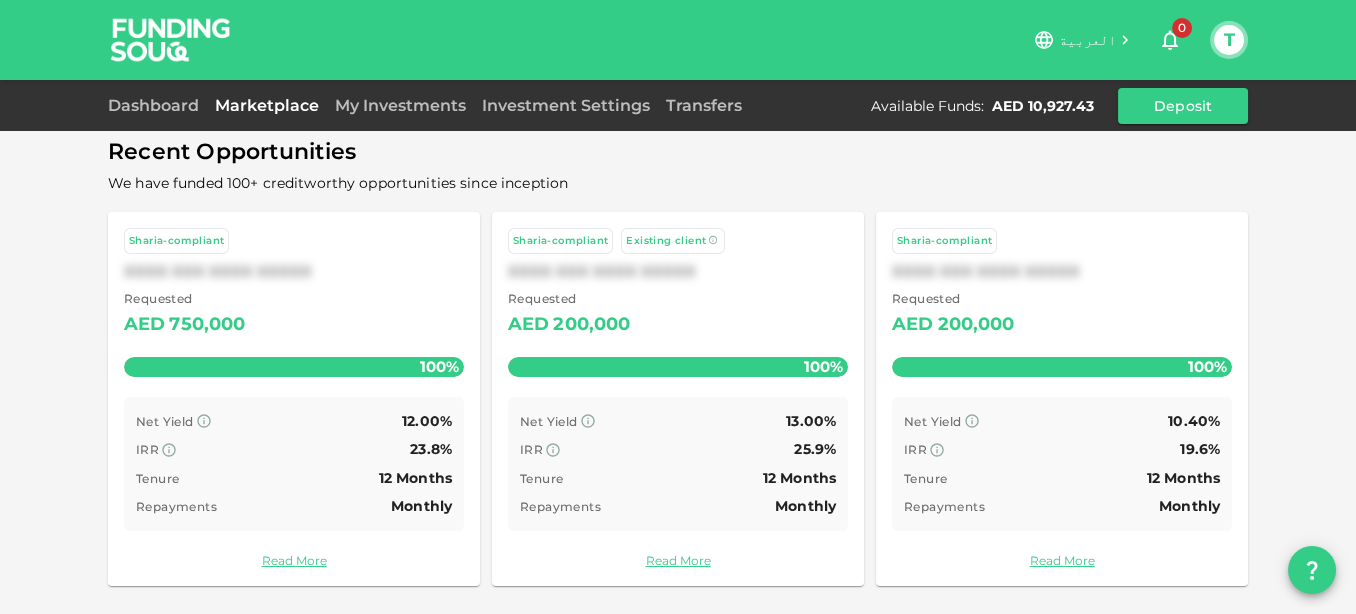 scroll, scrollTop: 124, scrollLeft: 0, axis: vertical 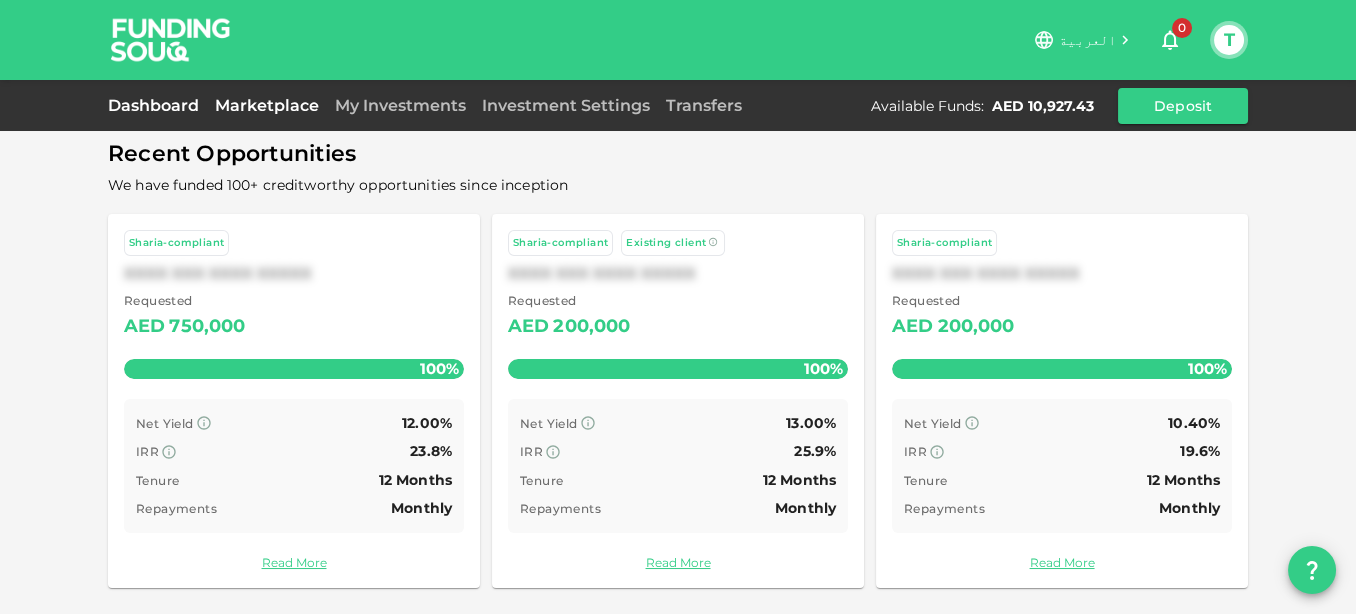 click on "Dashboard" at bounding box center (157, 105) 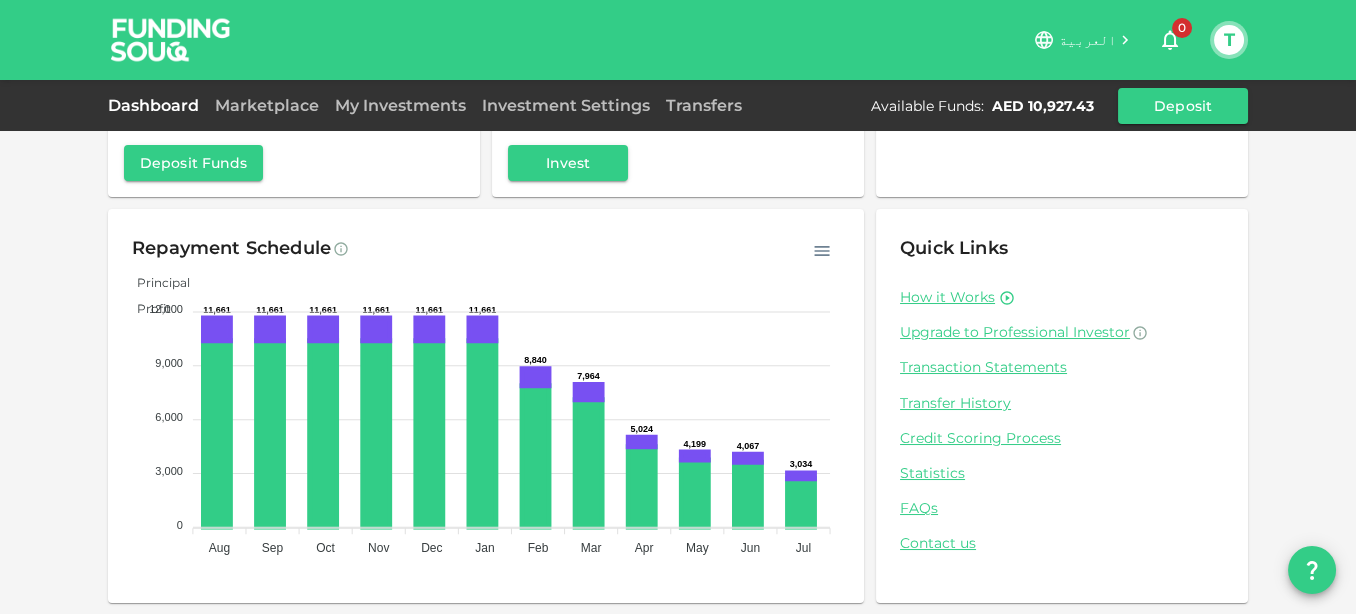 scroll, scrollTop: 0, scrollLeft: 0, axis: both 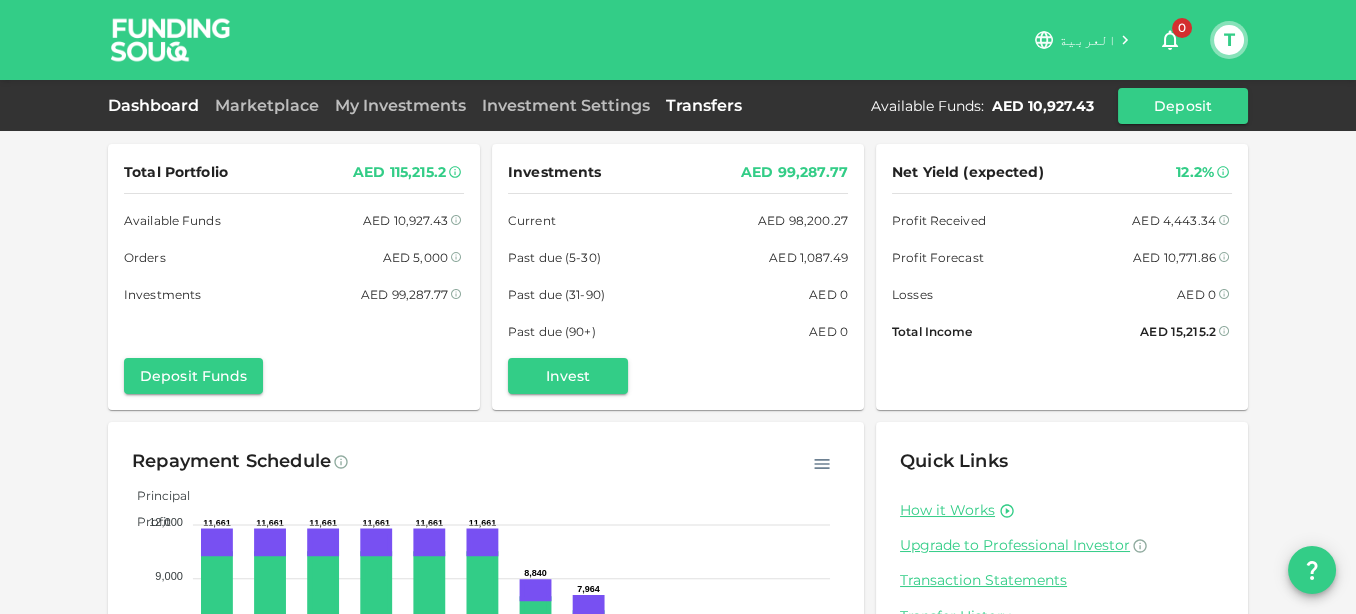 click on "Transfers" at bounding box center (704, 105) 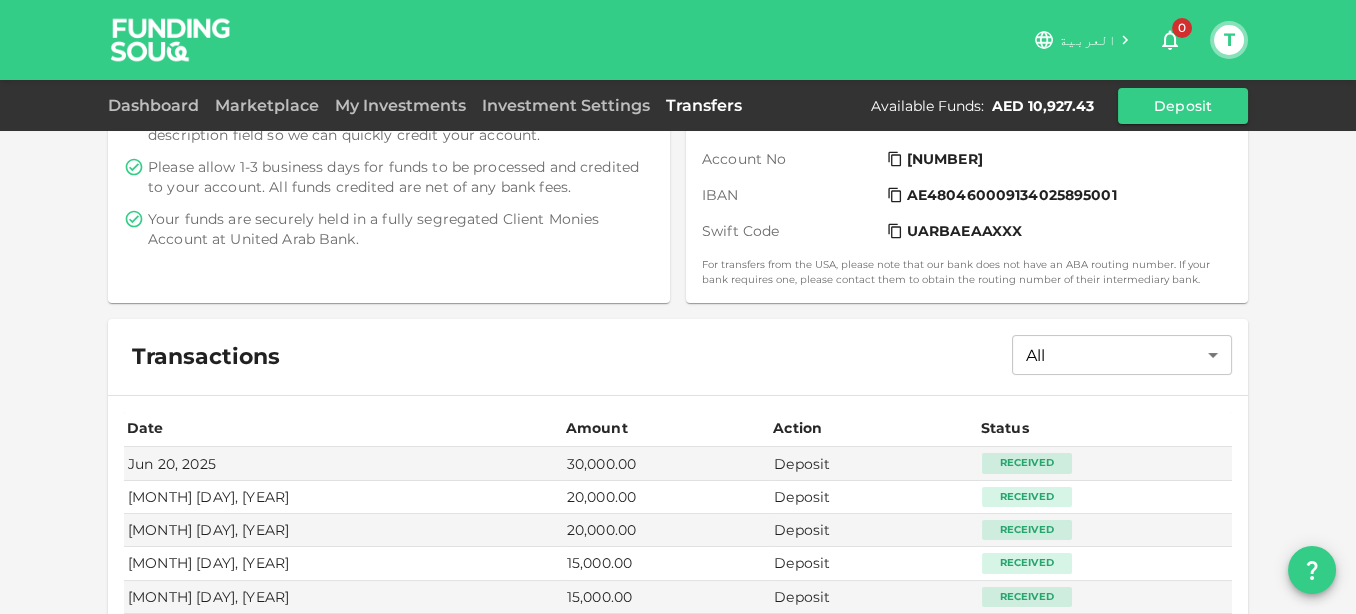 scroll, scrollTop: 608, scrollLeft: 0, axis: vertical 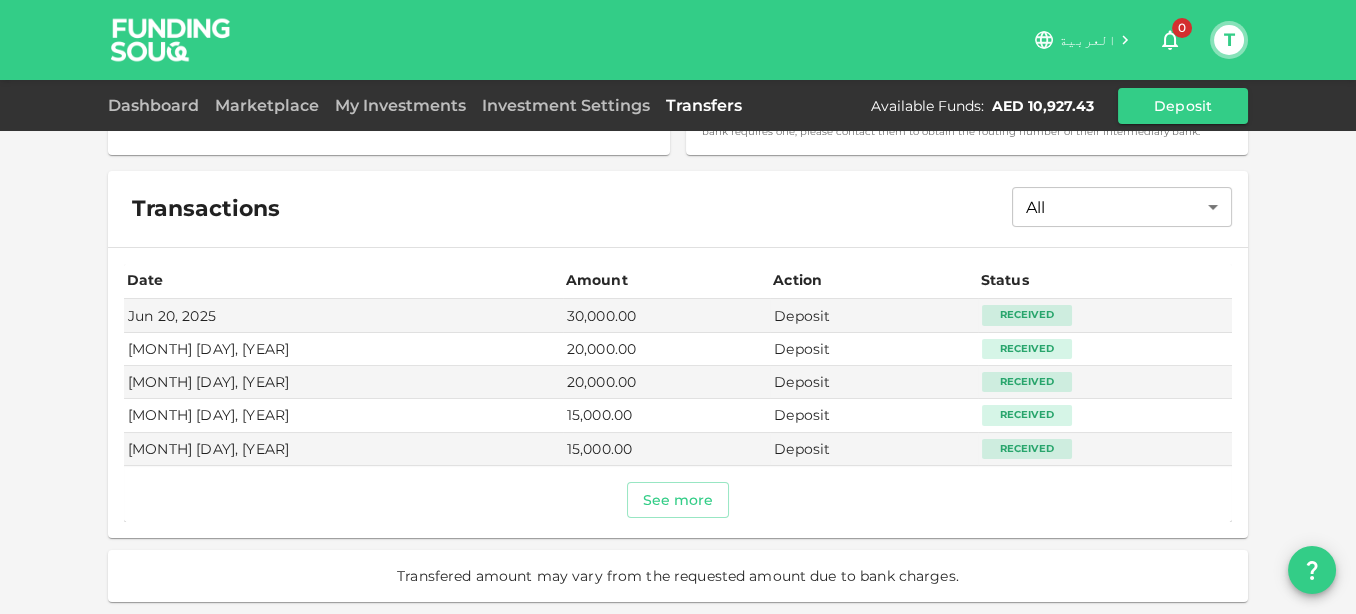 click on "See more" at bounding box center (678, 500) 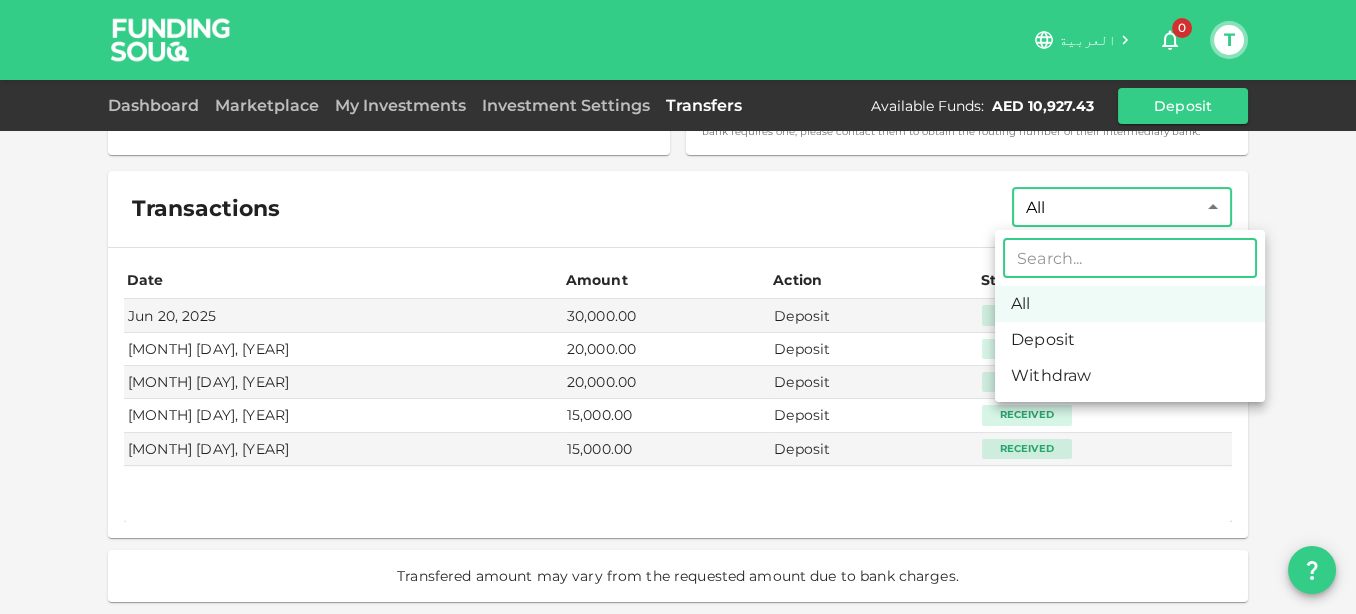 click on "العربية 0 T Dashboard Marketplace My Investments Investment Settings Transfers Available Funds : AED   10,927.43 Deposit Deposit Withdraw   Deposit Notification   Please enter the amount you have or plan to transfer here.   Amount * Amount Amount Notify   Deposit Instructions   Deposit money into your Funding Souq account by making an online bank transfer to Funding Souq from your
nominated bank account. Please follow the below details:   Please ensure that your reference number is included in the description field so we can quickly credit
your account.   Please allow 1-3 business days for funds to be processed and credited to your account. All funds
credited are net of any bank fees.   Your funds are securely held in a fully segregated Client Monies Account at United Arab Bank.   Deposit Info   Your deposit reference   Reference   [REFERENCE]   Bank Name   Emirates NBD   Account name   [ACCOUNT NAME]   Funding Souq's bank details" at bounding box center (678, 307) 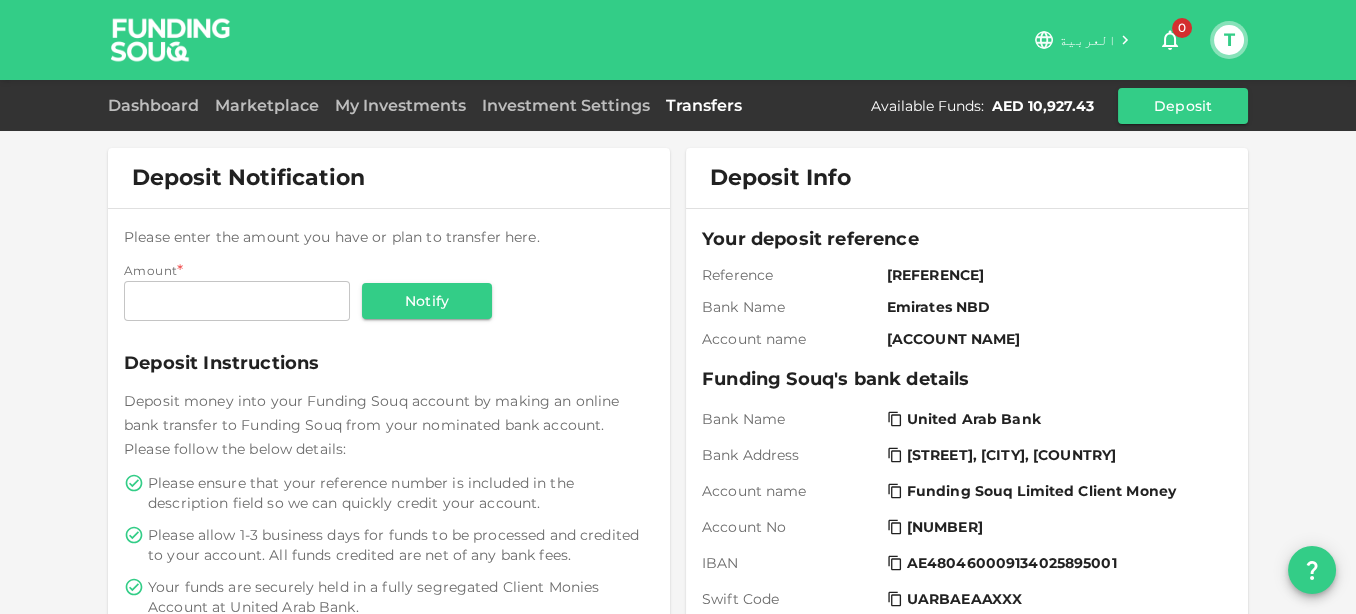 scroll, scrollTop: 0, scrollLeft: 0, axis: both 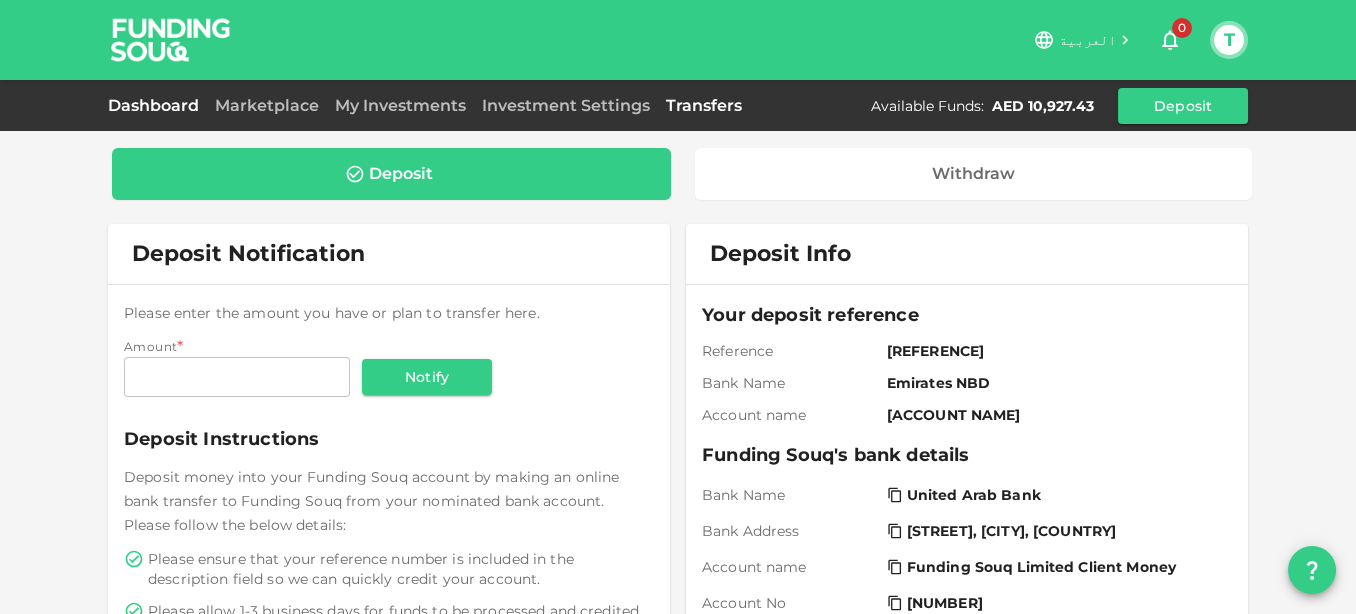 click on "Dashboard" at bounding box center (157, 105) 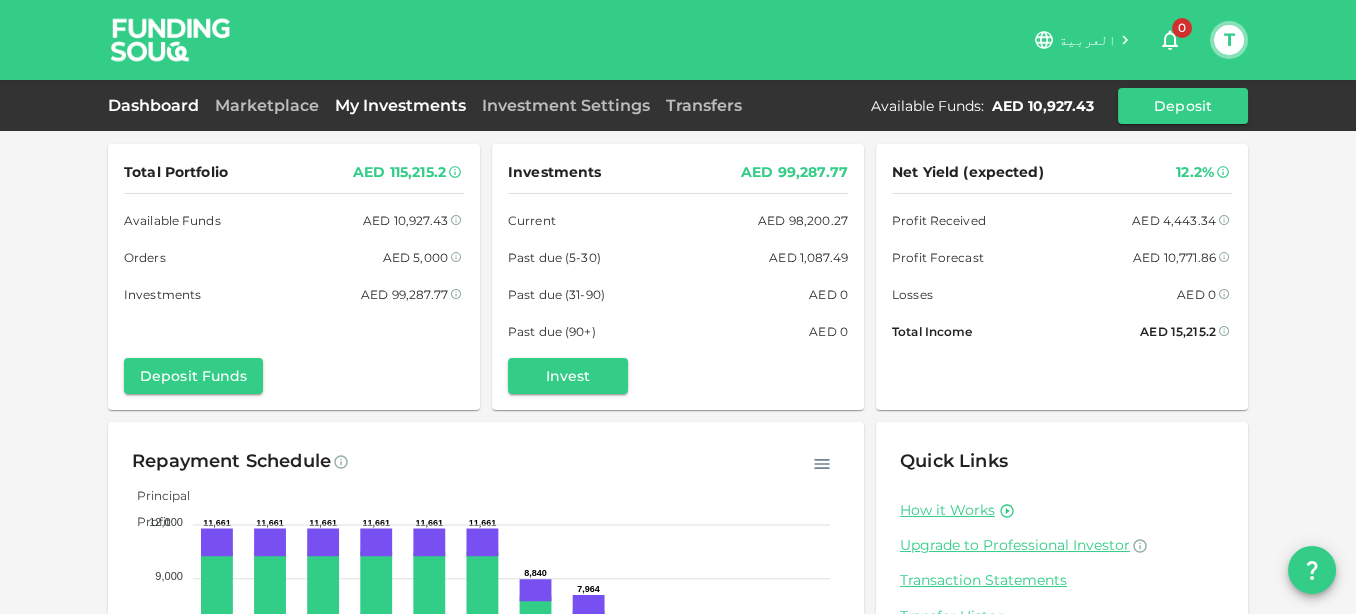 click on "My Investments" at bounding box center [400, 105] 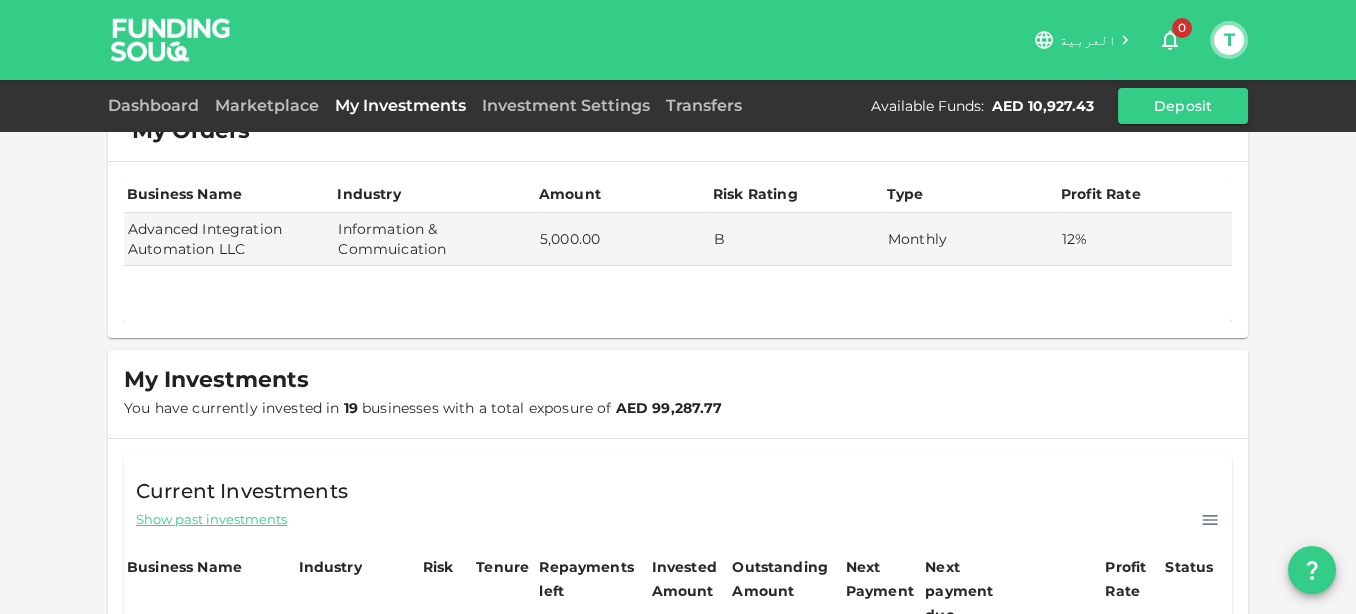 scroll, scrollTop: 0, scrollLeft: 0, axis: both 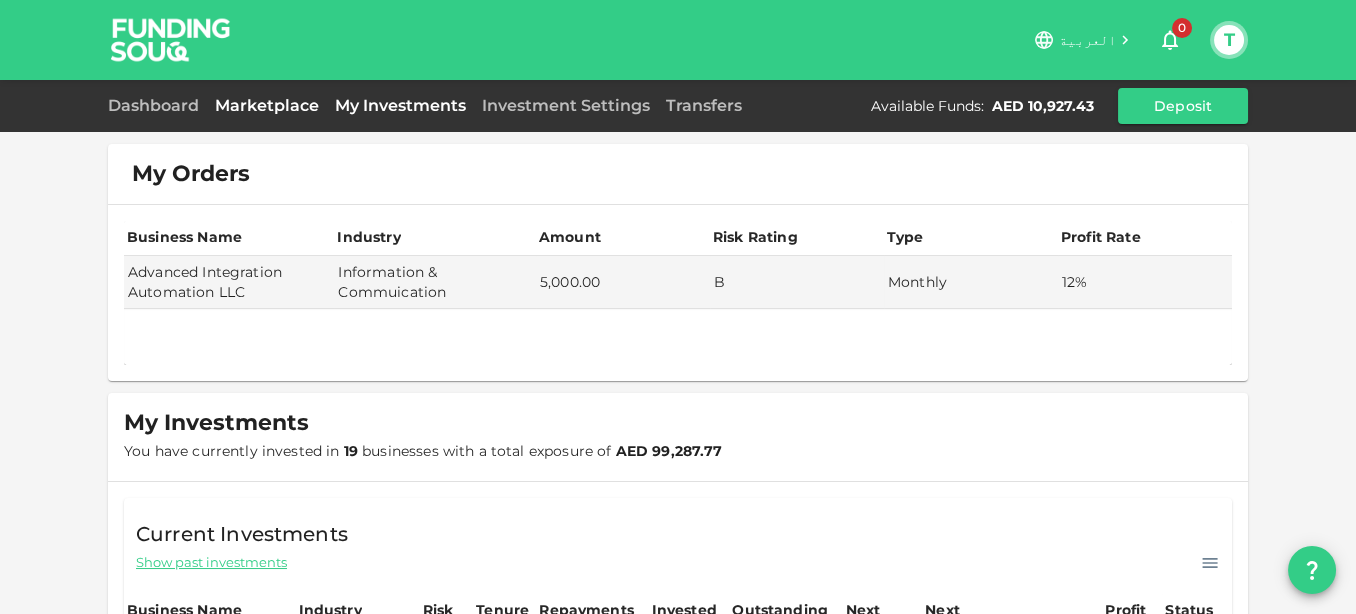 click on "Marketplace" at bounding box center [267, 105] 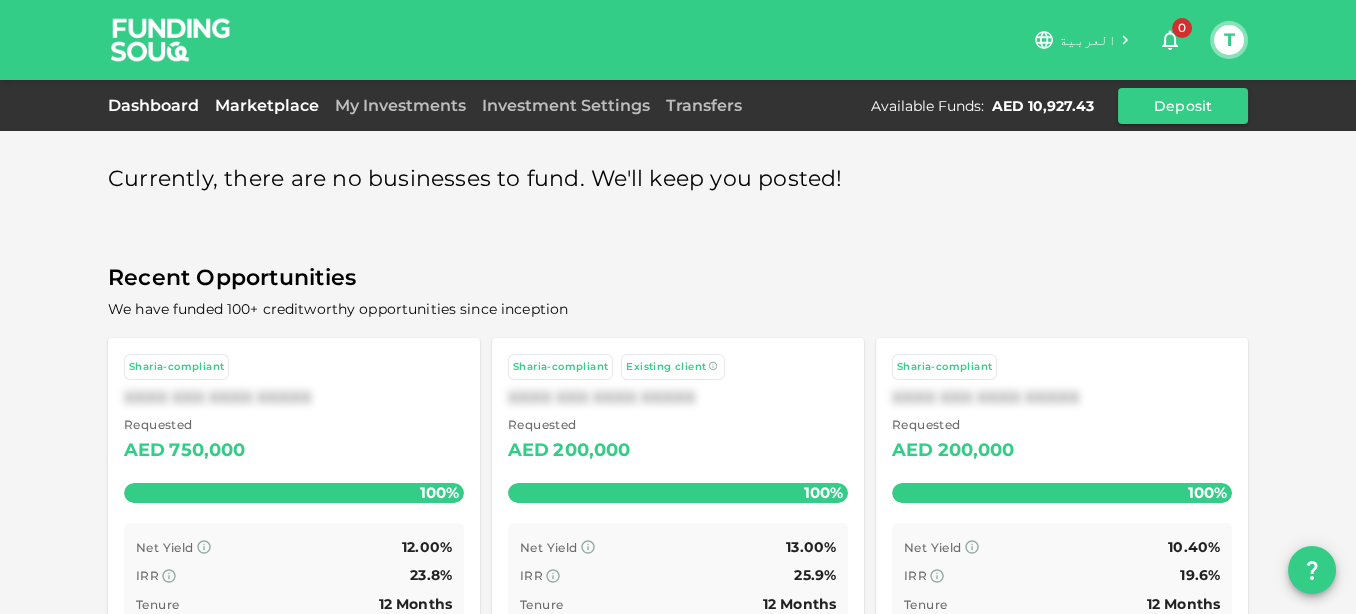 click on "Dashboard" at bounding box center [157, 105] 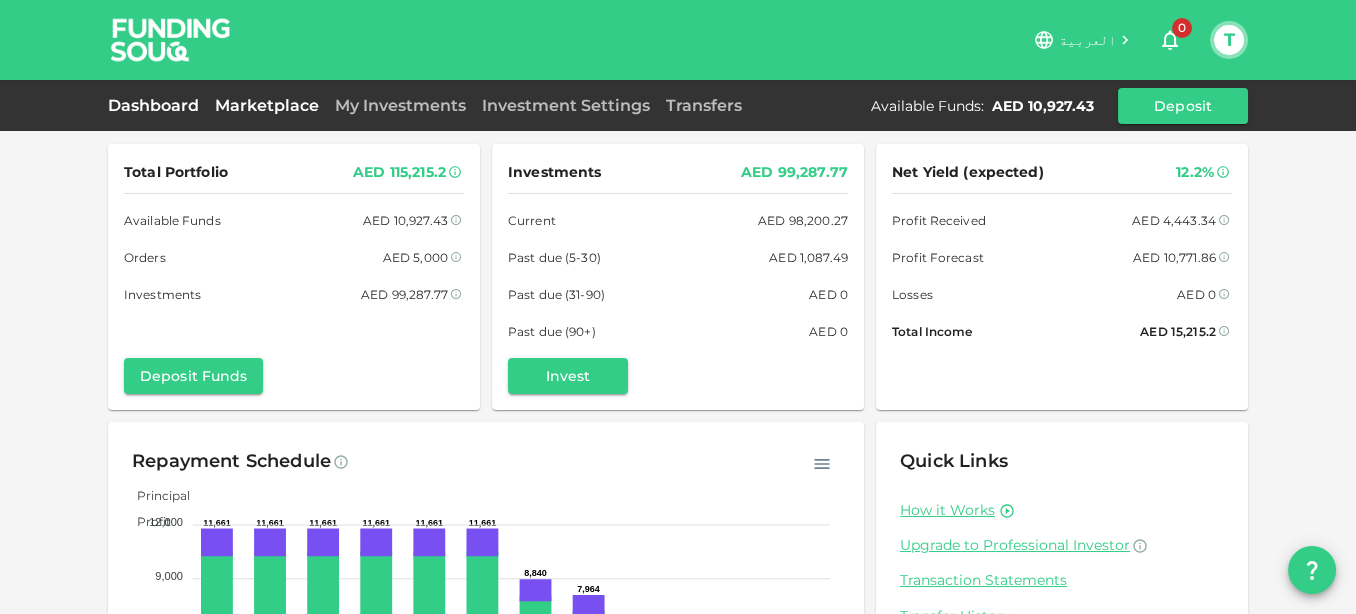 click on "Marketplace" at bounding box center [267, 105] 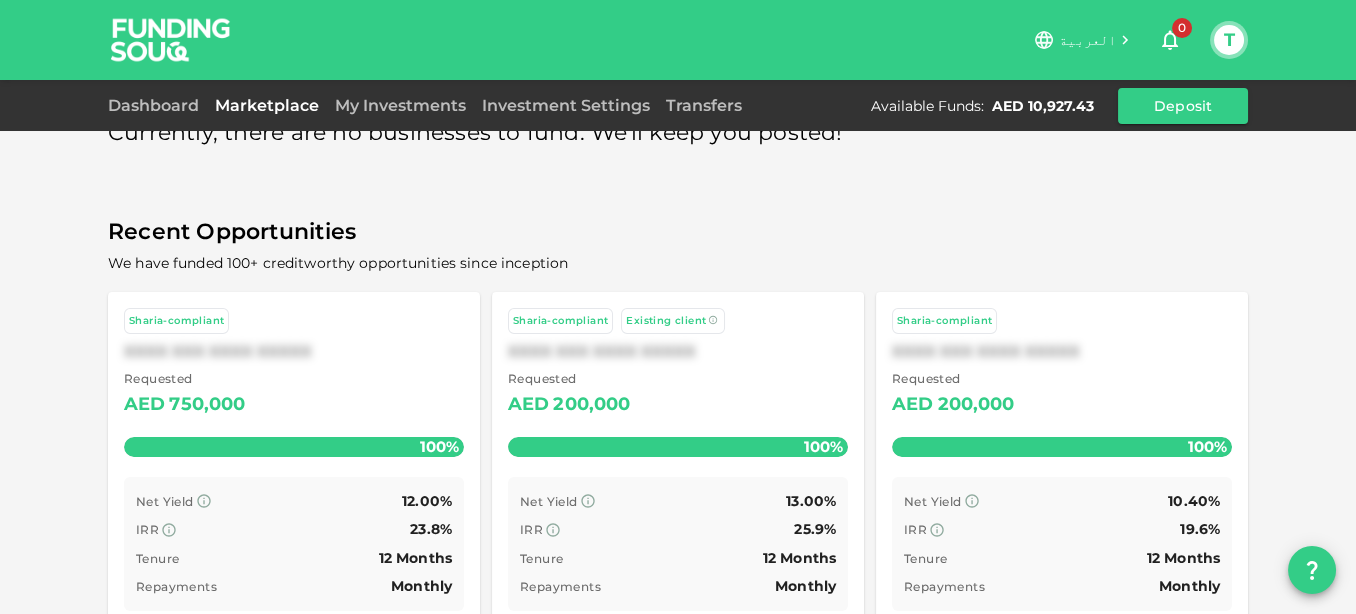 scroll, scrollTop: 0, scrollLeft: 0, axis: both 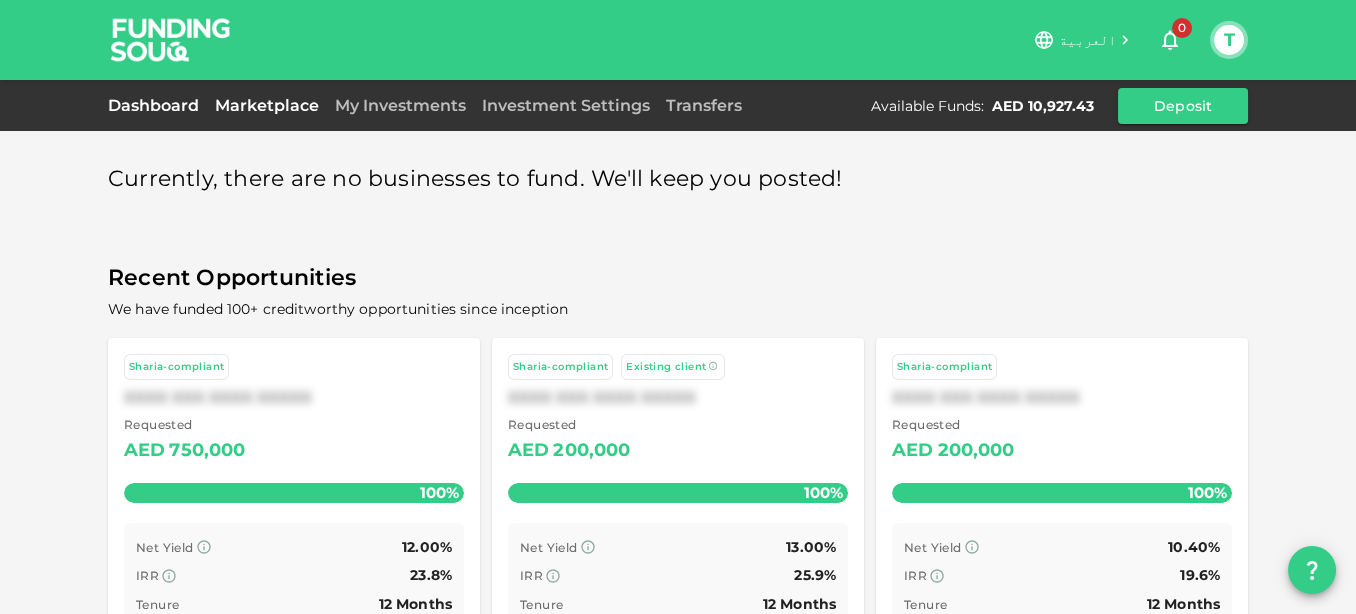 click on "Dashboard" at bounding box center (157, 105) 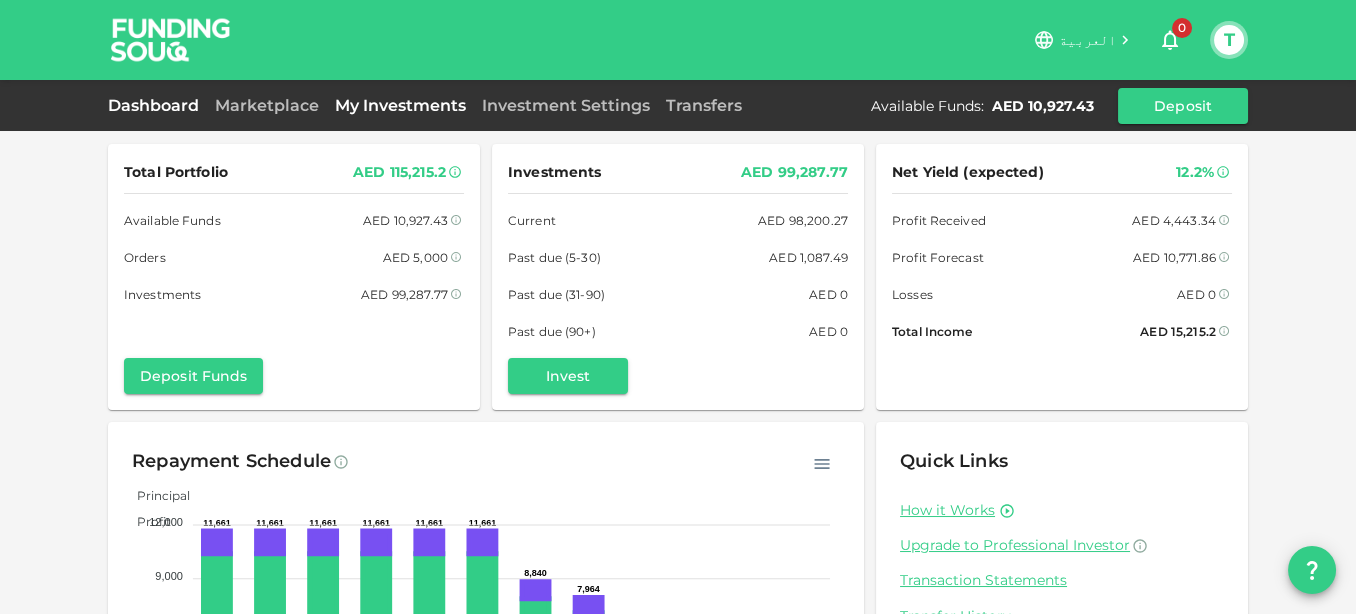 click on "My Investments" at bounding box center [400, 105] 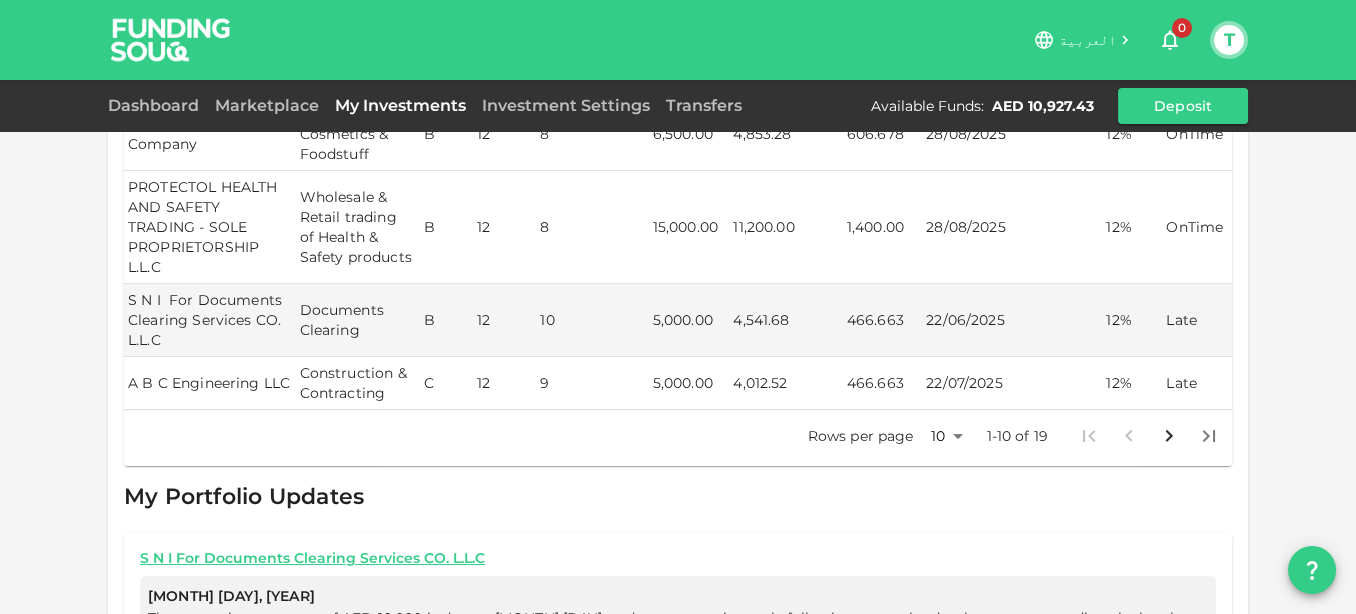scroll, scrollTop: 774, scrollLeft: 0, axis: vertical 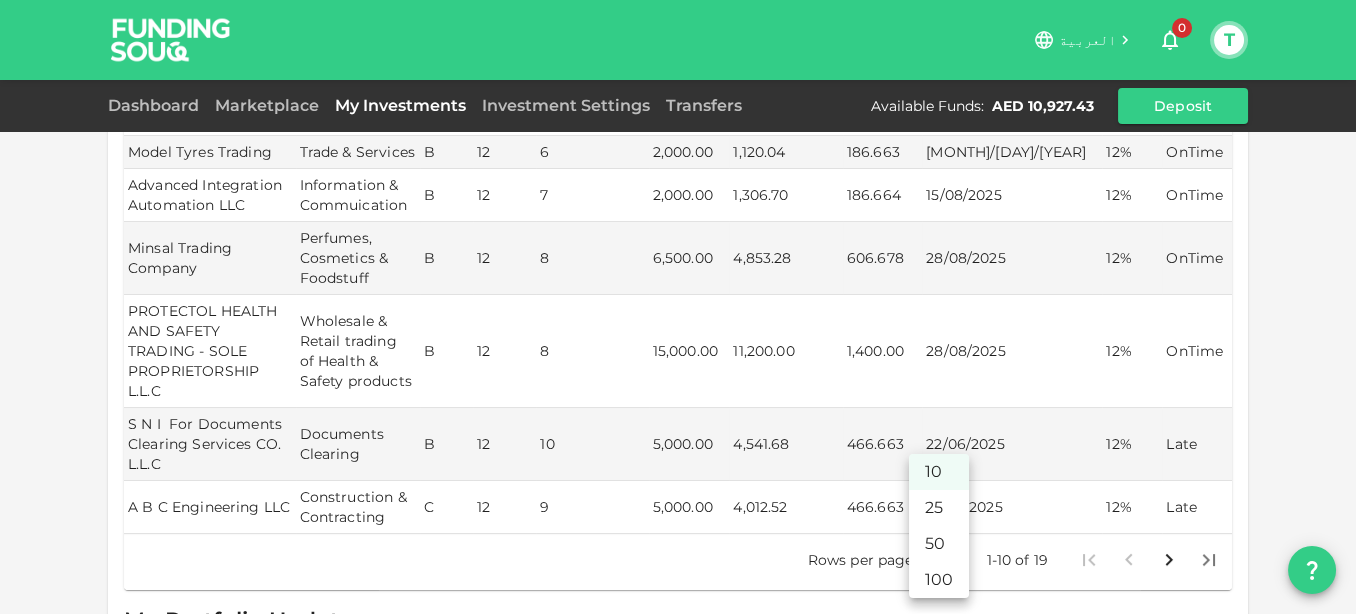 click on "العربية 0 T Dashboard Marketplace My Investments Investment Settings Transfers Available Funds : AED   10,927.43 Deposit   My Orders Business Name Industry Amount Risk Rating Type Profit Rate Advanced Integration Automation LLC Information & Commuication 5,000.00 B Monthly 12%   My Investments   You have currently invested in &nbsp 19 &nbsp businesses with a total exposure of &nbsp AED 99,287.77   Current Investments Show past investments Business Name Industry Risk Tenure Repayments left Invested Amount Outstanding Amount Next Payment Next payment due Profit Rate Status Saasz Solutions LLC Advertisement B 12 5 15,000.00 7,062.50 1,412.50 [MONTH]/[DAY]/[YEAR] 13% OnTime Consegna Delivery Service LLC Service Industry  B 12 6 10,000.00 5,650.04 941.66 [MONTH]/[DAY]/[YEAR] 13% OnTime N I C S Technologies LLC Information & Commuication B 12 6 5,000.00 2,799.98 466.667 [MONTH]/[DAY]/[YEAR] 12% OnTime ROYAL DELUXE REAL ESTATE & GENERAL MAINTENANCE - L.L.C - O.P.C Services  B 12 6 5,380.00 3,012.82 502.133 [MONTH]/[DAY]/[YEAR] 12% OnTime Model Tyres Trading" at bounding box center (678, 307) 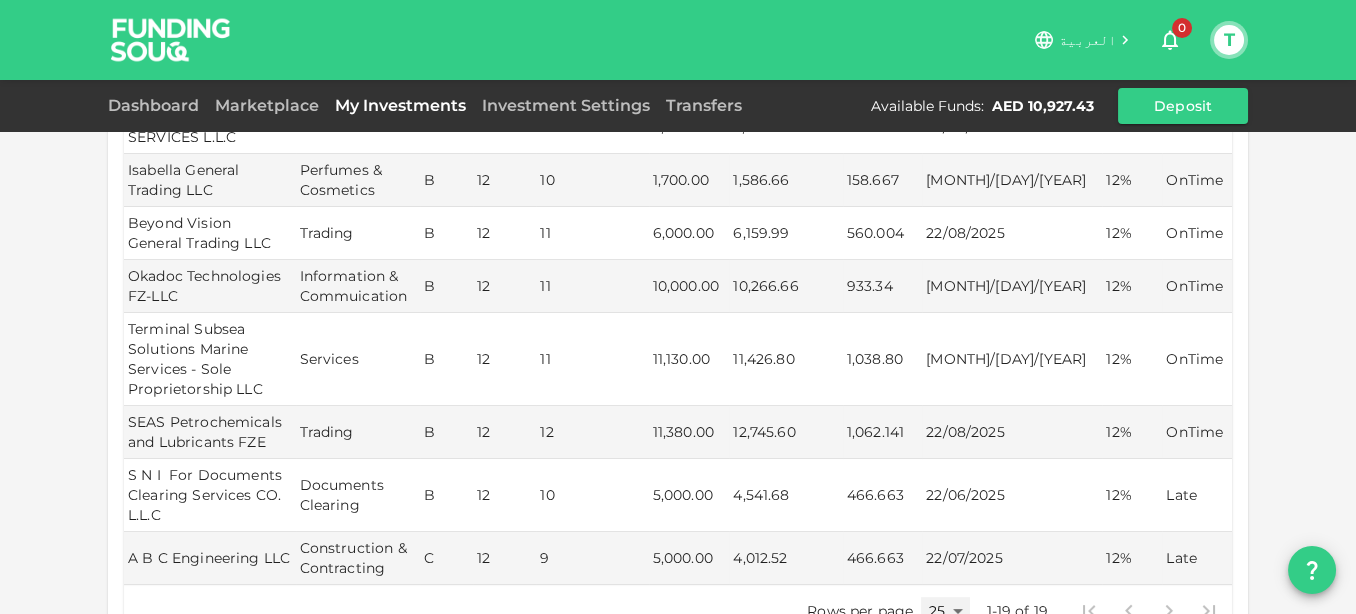 scroll, scrollTop: 1460, scrollLeft: 0, axis: vertical 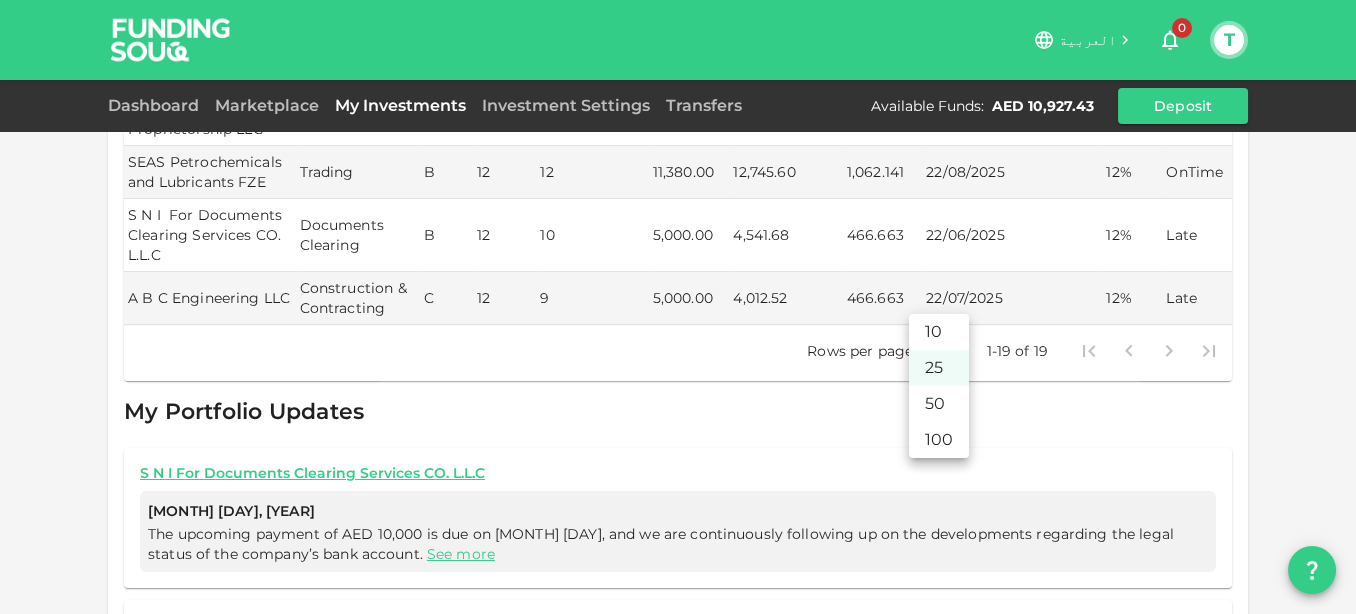 click on "العربية 0 T Dashboard Marketplace My Investments Investment Settings Transfers Available Funds : AED   10,927.43 Deposit   My Orders Business Name Industry Amount Risk Rating Type Profit Rate Advanced Integration Automation LLC Information & Commuication 5,000.00 B Monthly 12%   My Investments   You have currently invested in &nbsp 19 &nbsp businesses with a total exposure of &nbsp AED 99,287.77   Current Investments Show past investments Business Name Industry Risk Tenure Repayments left Invested Amount Outstanding Amount Next Payment Next payment due Profit Rate Status Saasz Solutions LLC Advertisement B 12 5 15,000.00 7,062.50 1,412.50 [MONTH]/[DAY]/[YEAR] 13% OnTime Consegna Delivery Service LLC Service Industry  B 12 6 10,000.00 5,650.04 941.66 [MONTH]/[DAY]/[YEAR] 13% OnTime N I C S Technologies LLC Information & Commuication B 12 6 5,000.00 2,799.98 466.667 [MONTH]/[DAY]/[YEAR] 12% OnTime ROYAL DELUXE REAL ESTATE & GENERAL MAINTENANCE - L.L.C - O.P.C Services  B 12 6 5,380.00 3,012.82 502.133 [MONTH]/[DAY]/[YEAR] 12% OnTime Model Tyres Trading" at bounding box center [678, 307] 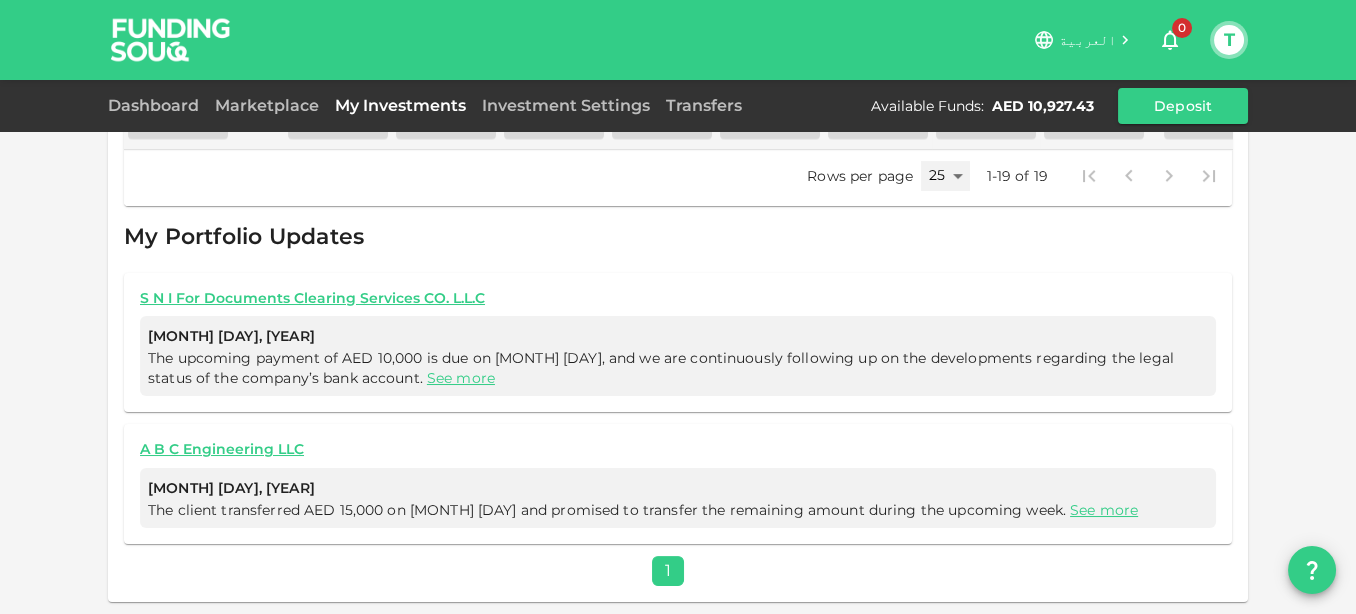 type on "50" 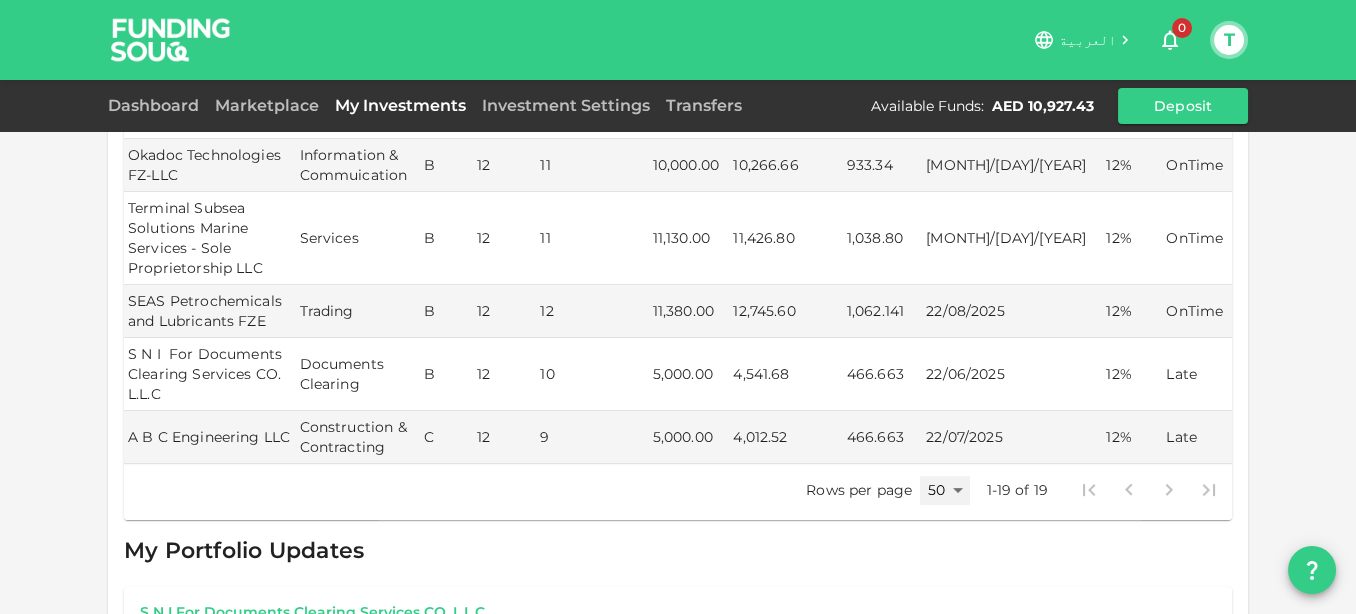 scroll, scrollTop: 1326, scrollLeft: 0, axis: vertical 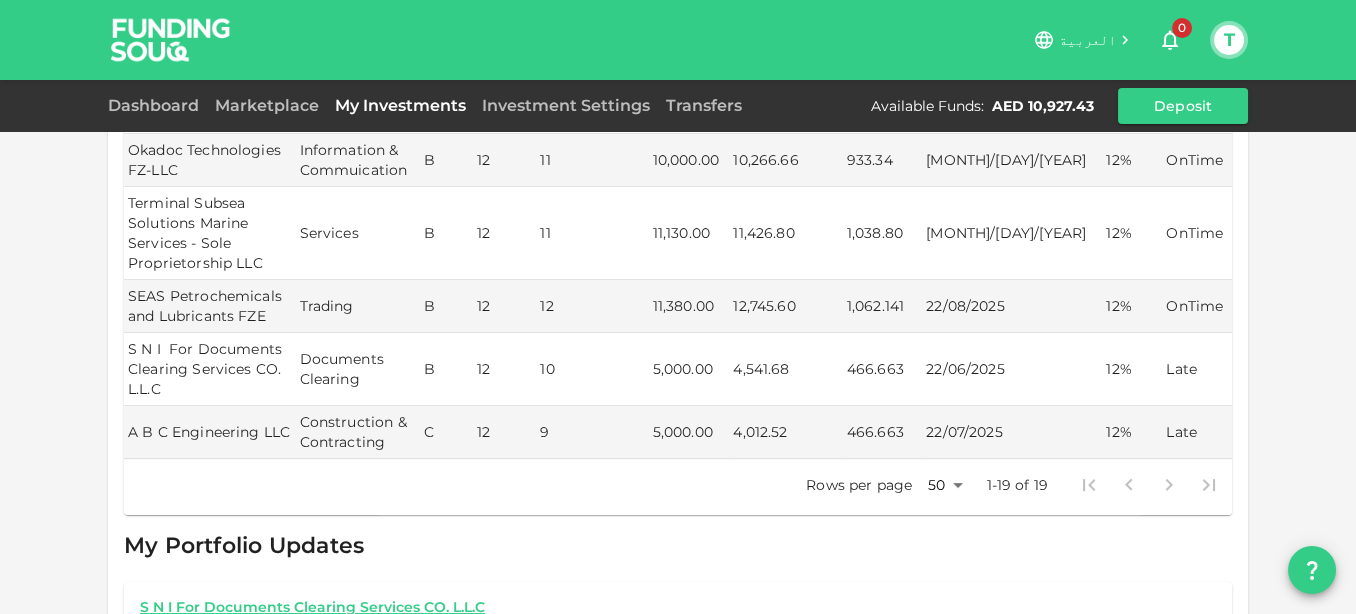 click on "Terminal Subsea Solutions Marine Services - Sole Proprietorship LLC" at bounding box center [210, 233] 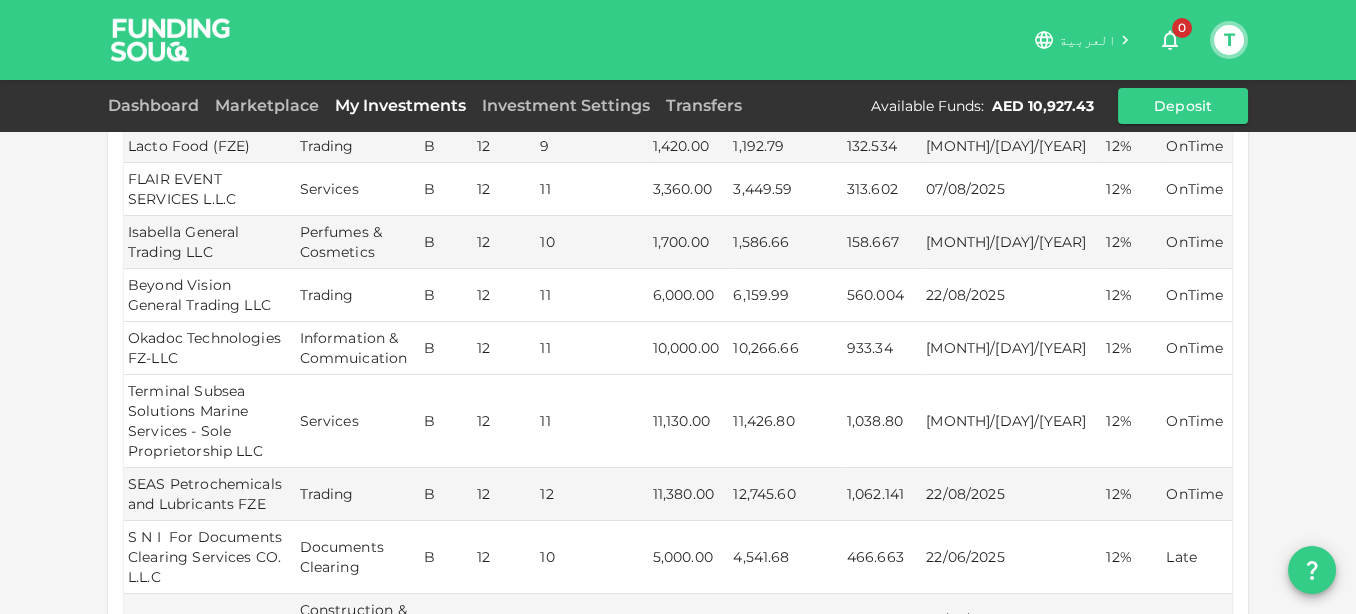 scroll, scrollTop: 1104, scrollLeft: 0, axis: vertical 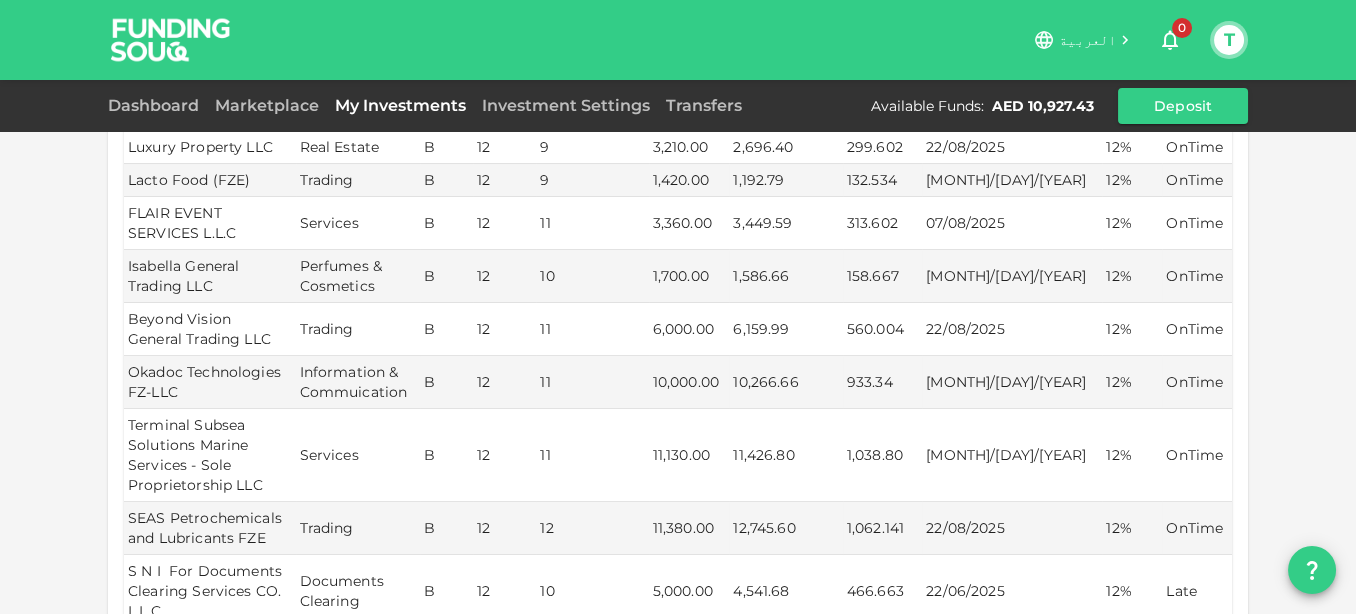 click on "FLAIR EVENT SERVICES L.L.C" at bounding box center (210, 223) 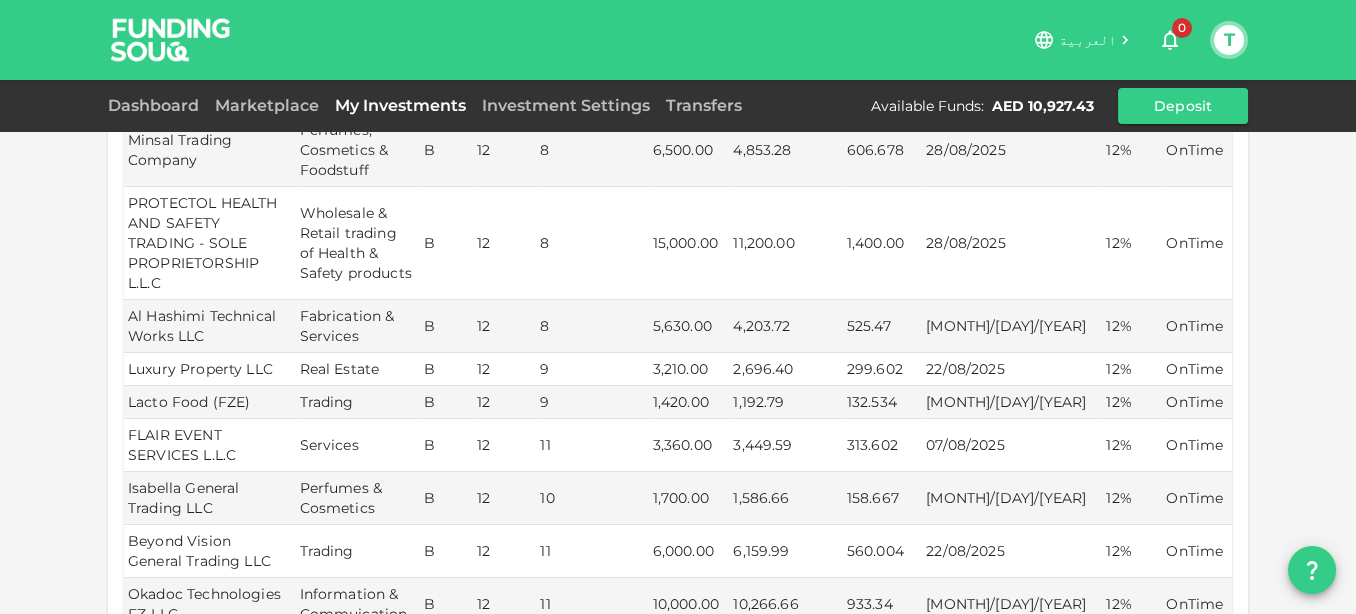 scroll, scrollTop: 771, scrollLeft: 0, axis: vertical 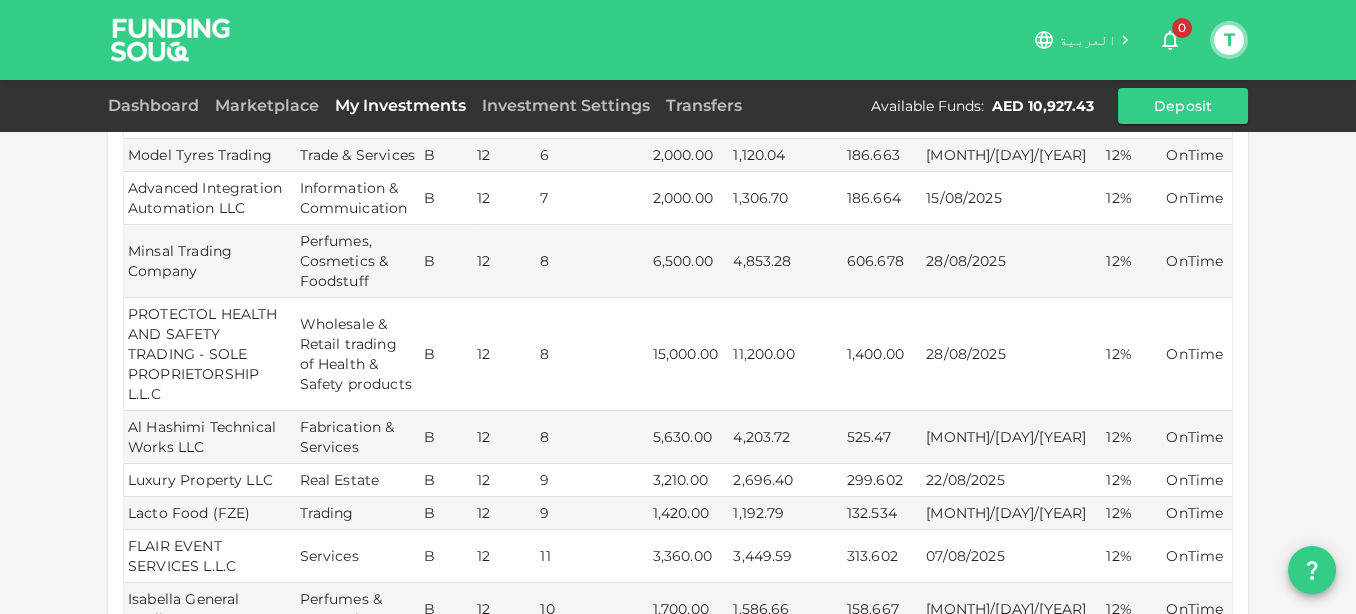 click on "Advanced Integration Automation LLC" at bounding box center [210, 198] 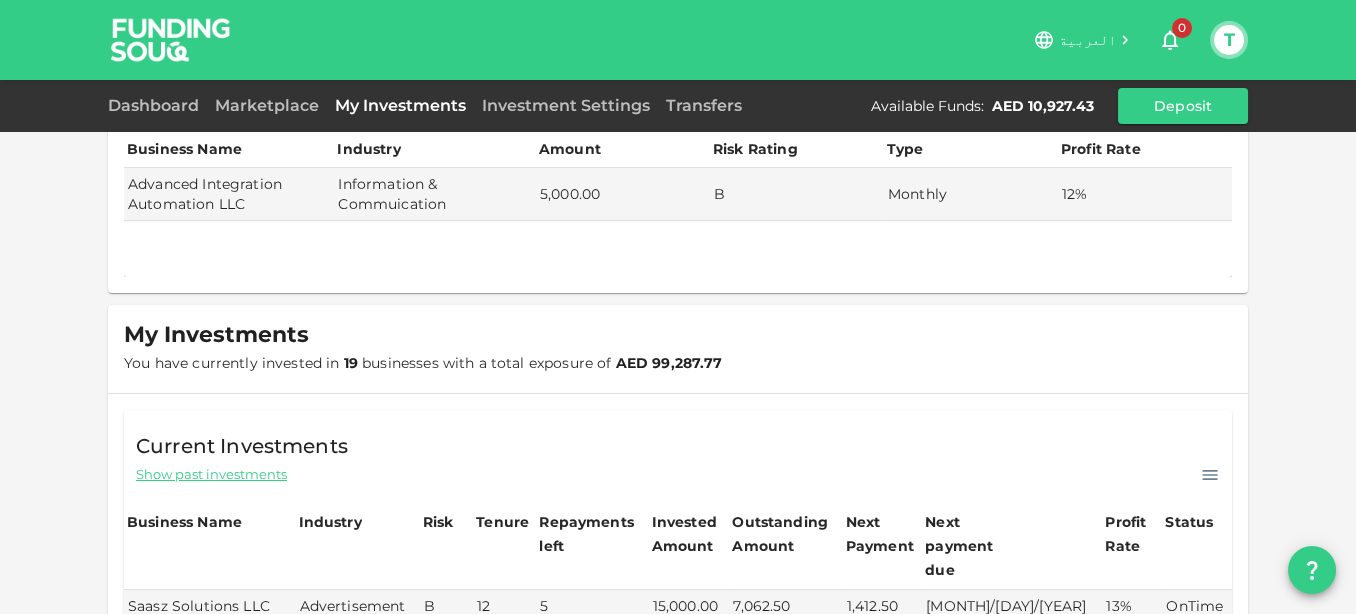 scroll, scrollTop: 0, scrollLeft: 0, axis: both 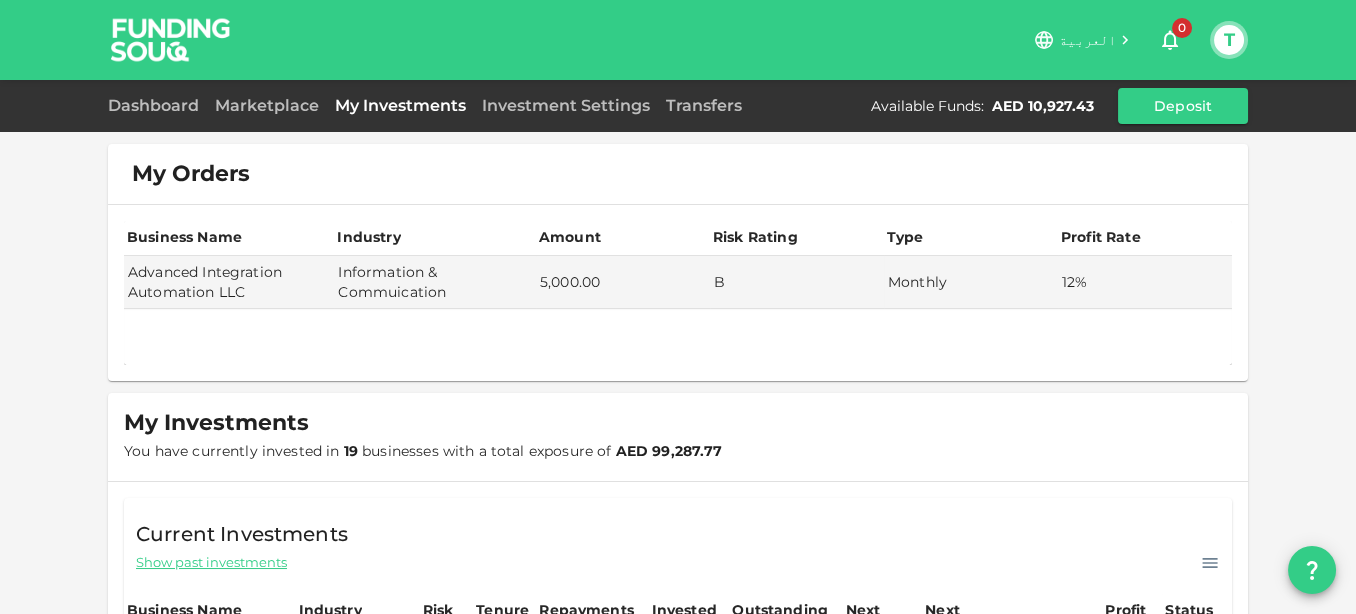 click on "T" at bounding box center (1229, 40) 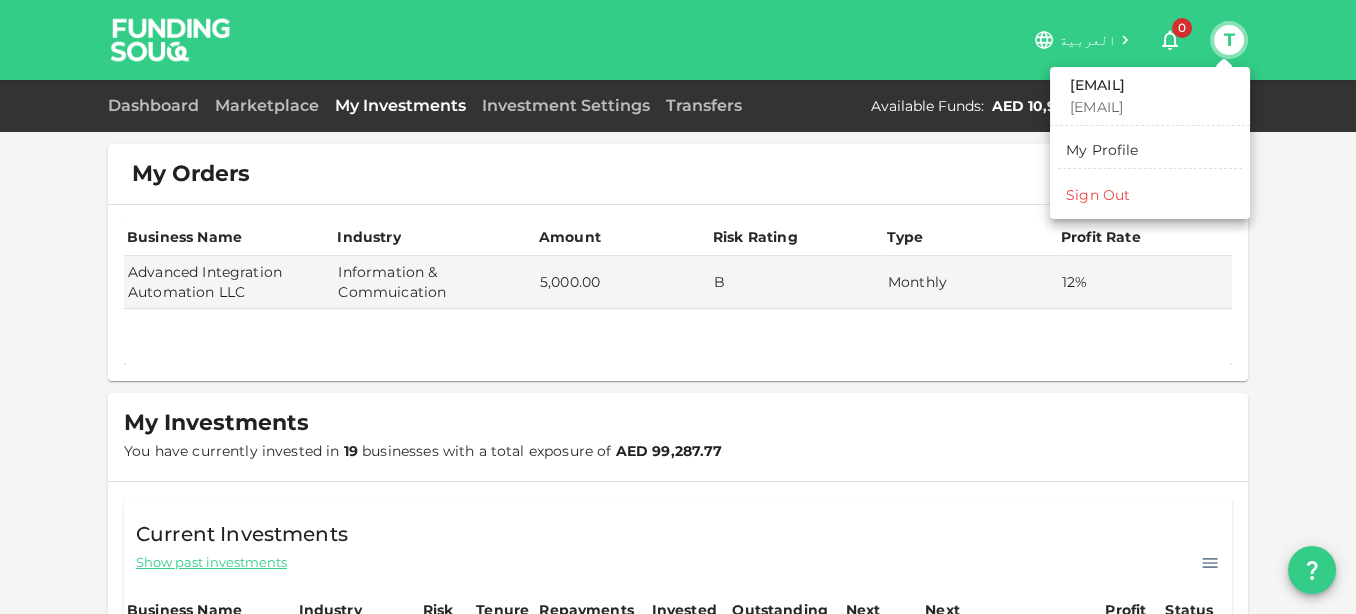 click on "Sign Out" at bounding box center [1098, 195] 